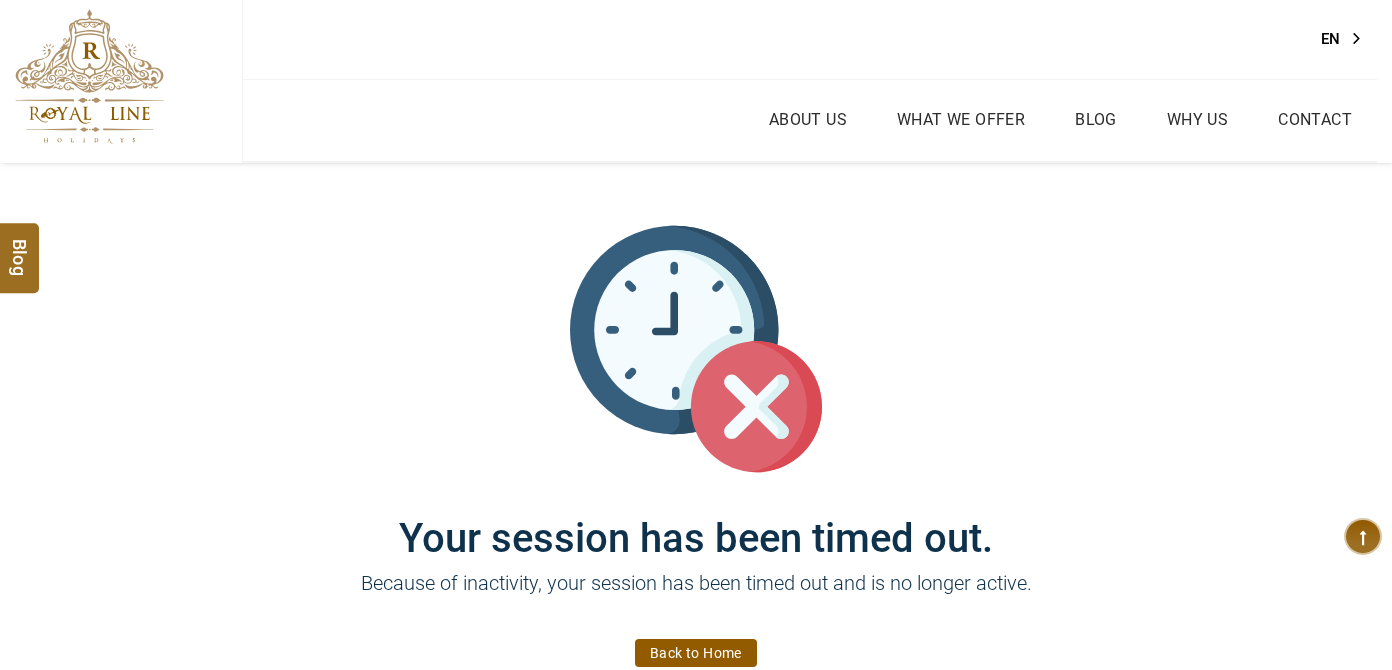 scroll, scrollTop: 0, scrollLeft: 0, axis: both 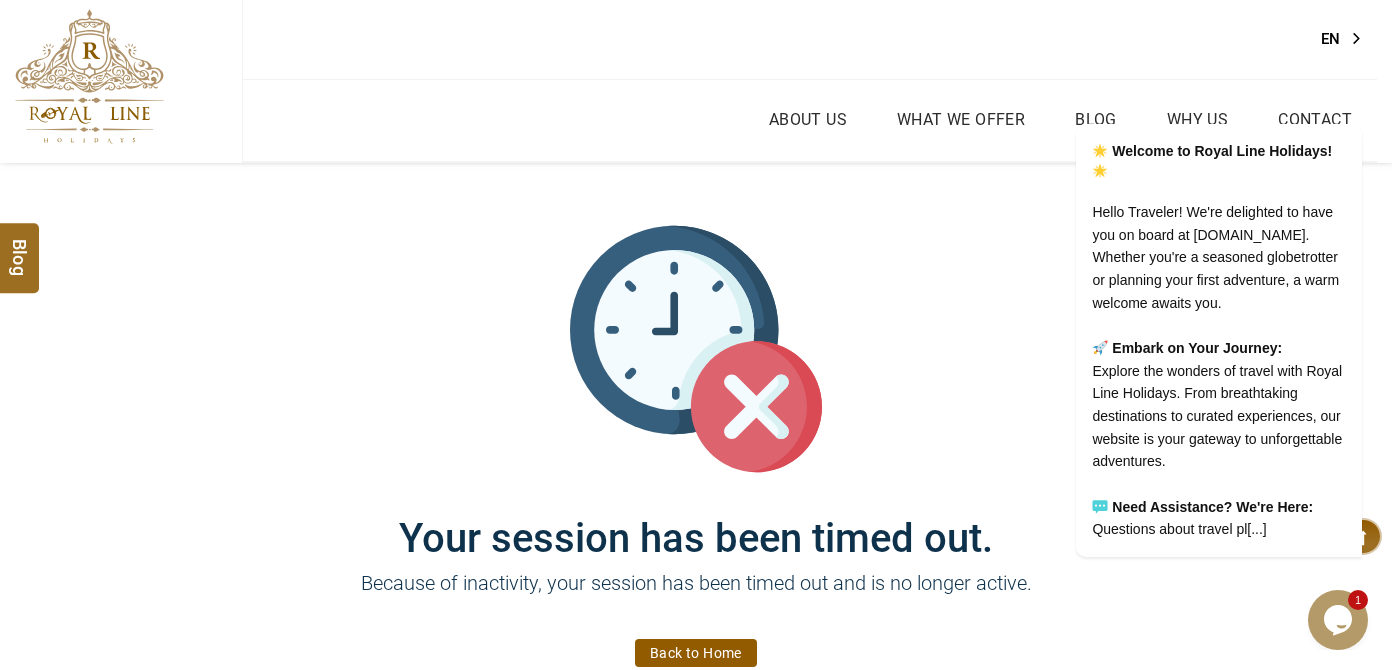 click at bounding box center [89, 76] 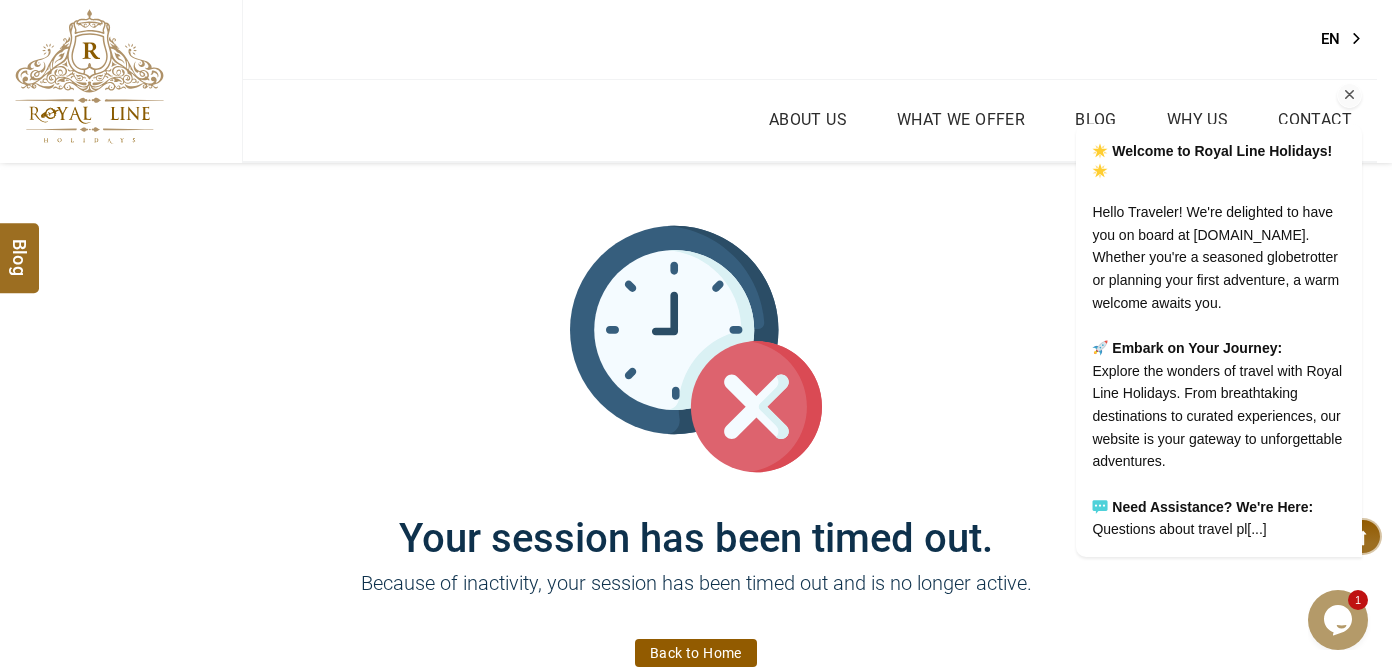 click at bounding box center [1350, 95] 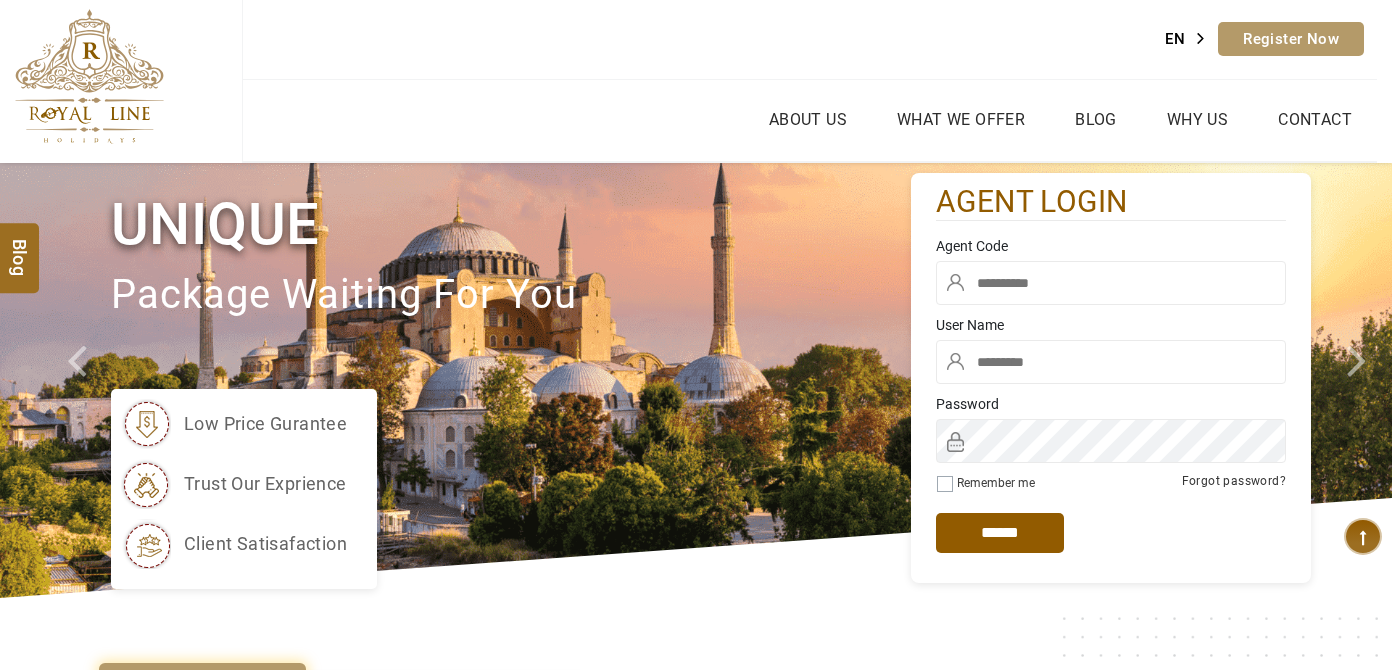 scroll, scrollTop: 0, scrollLeft: 0, axis: both 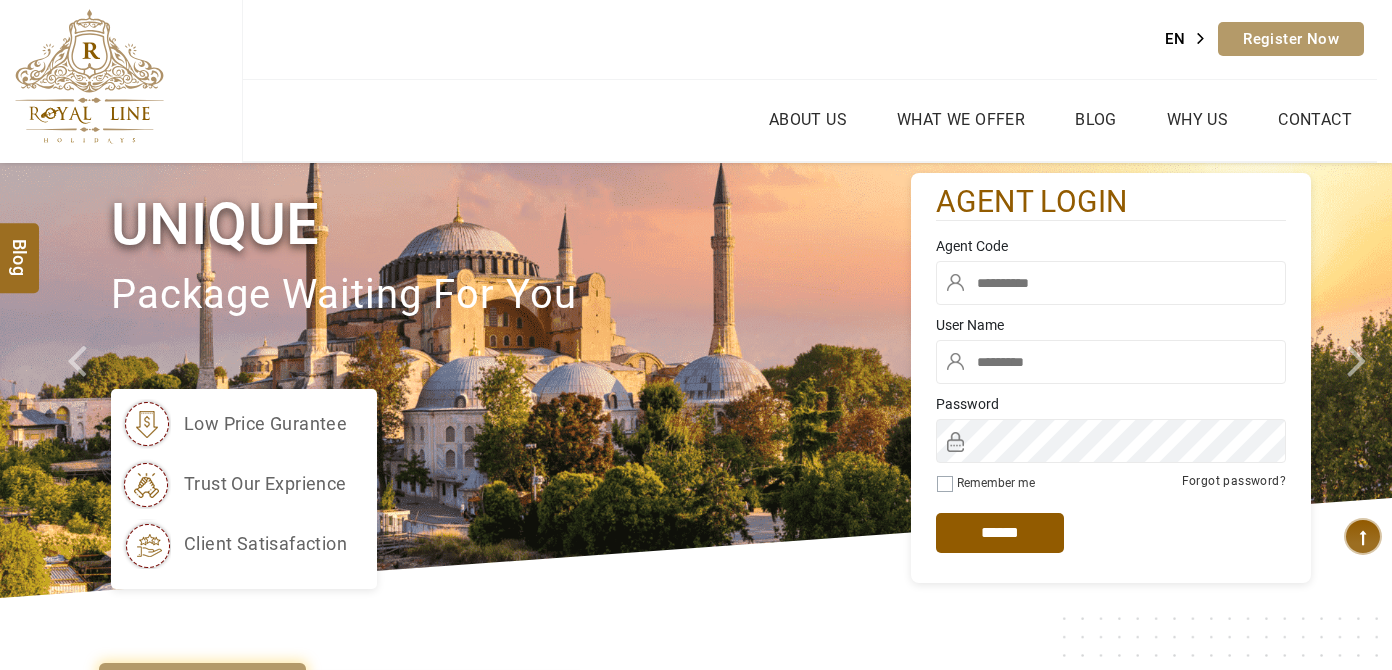type on "******" 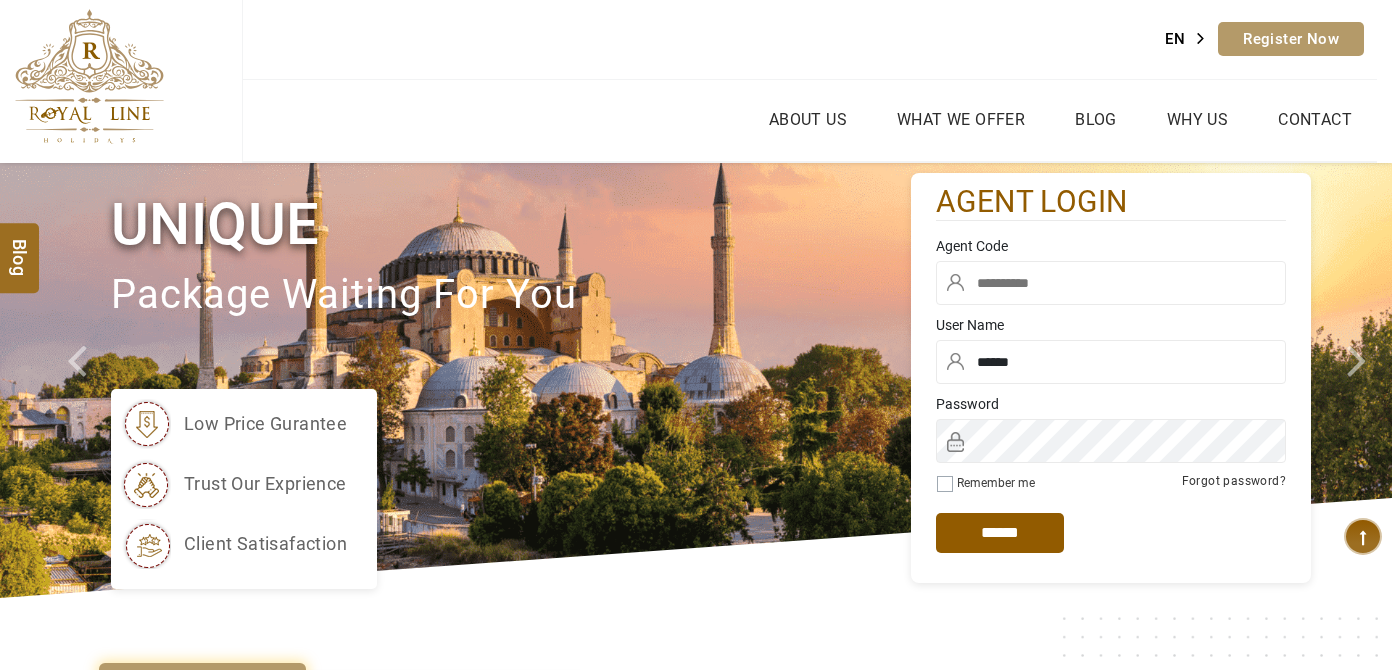 click at bounding box center (1111, 283) 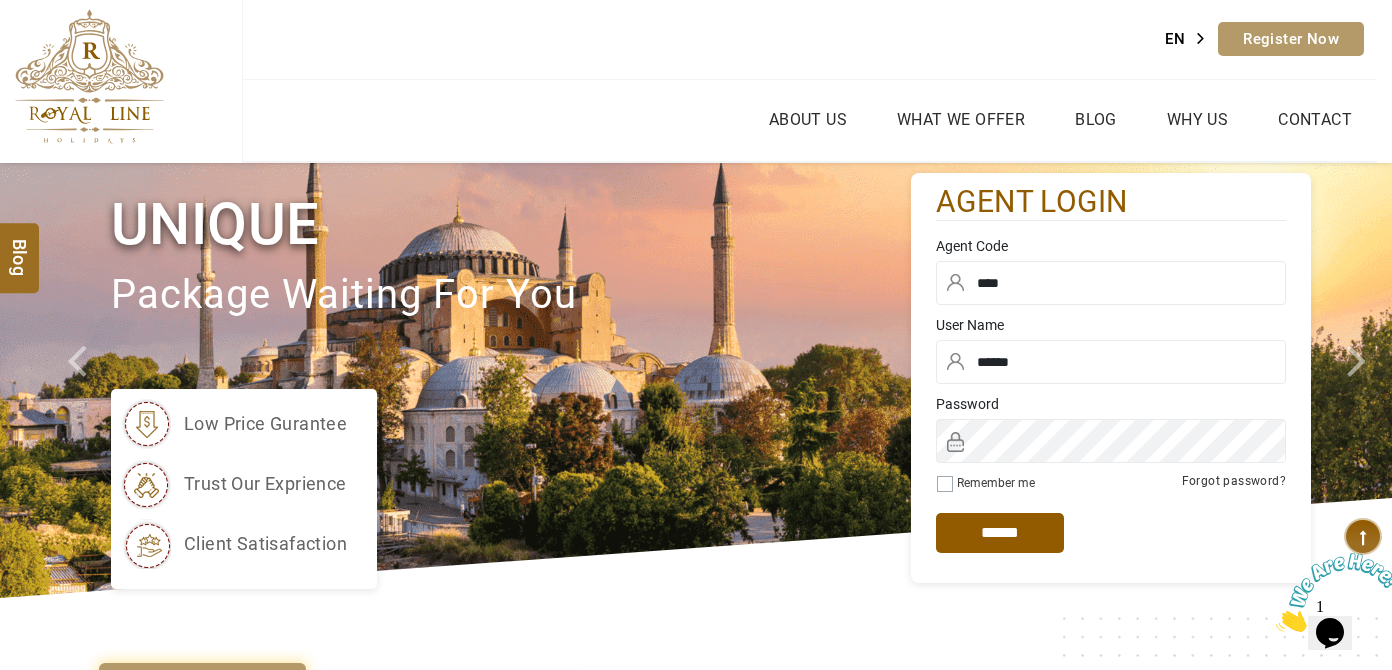 scroll, scrollTop: 0, scrollLeft: 0, axis: both 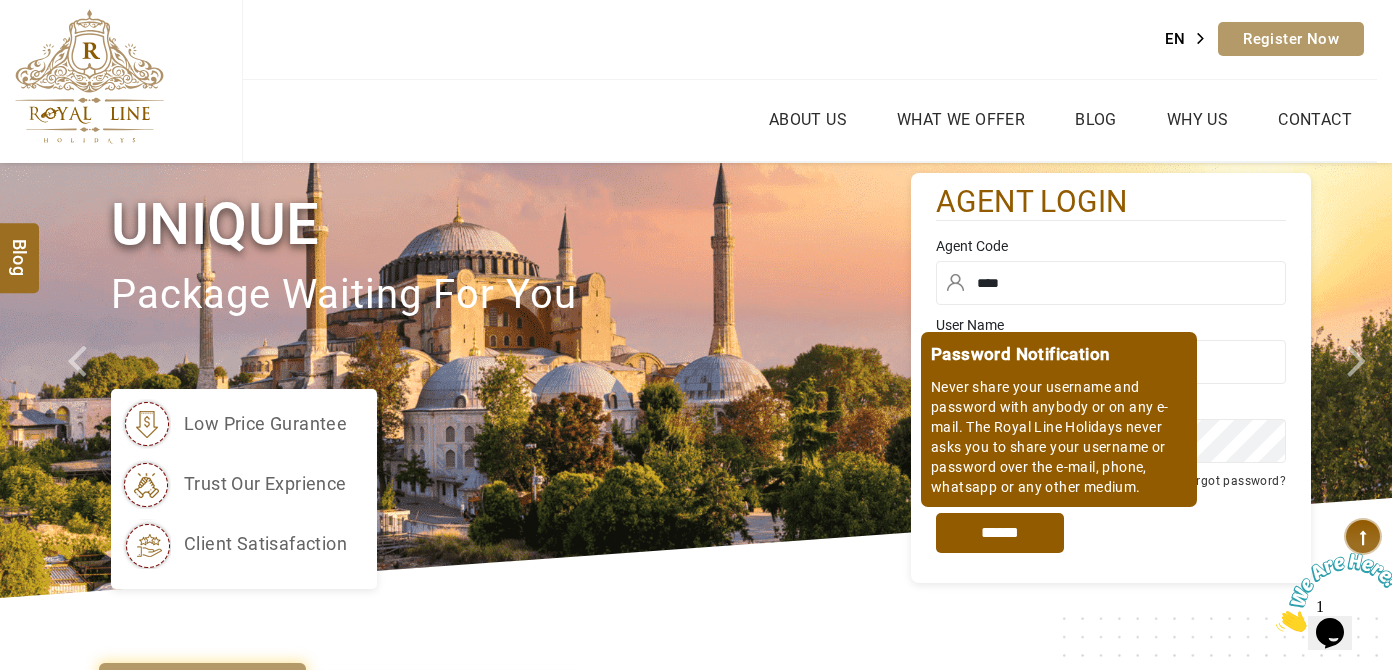 type on "****" 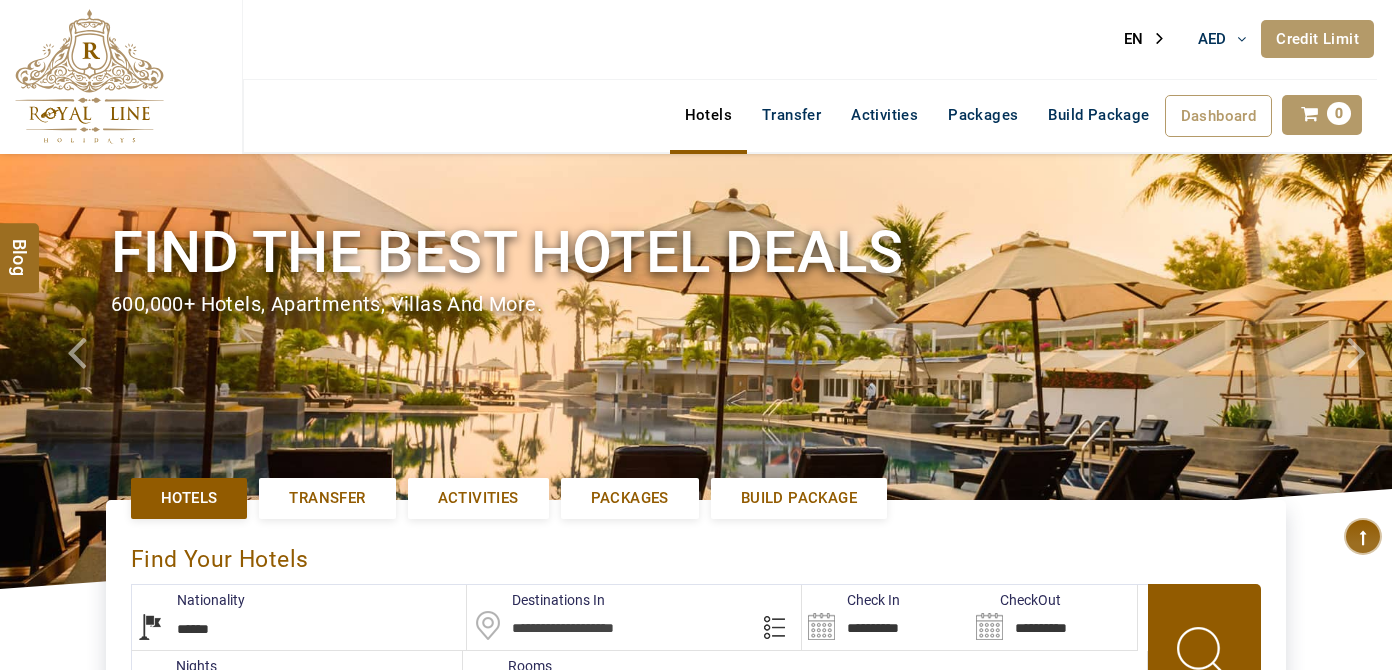 select on "******" 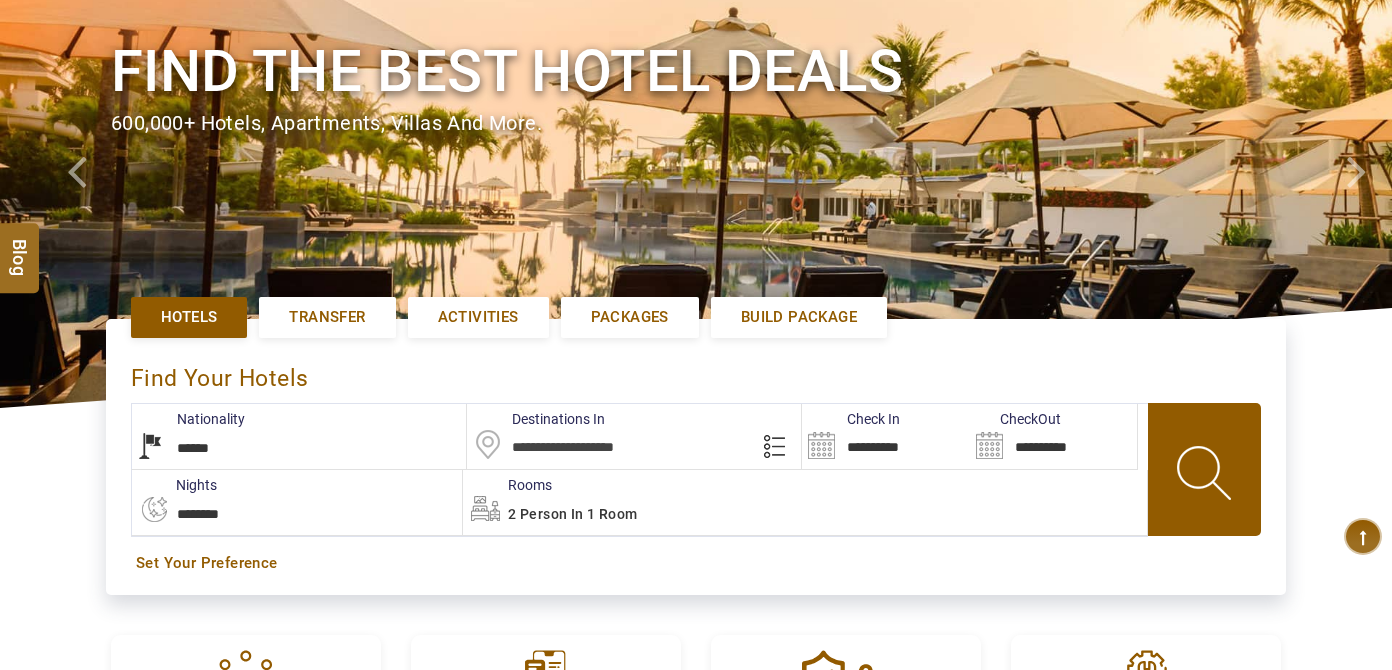 click on "2 Person in    1 Room" at bounding box center [805, 502] 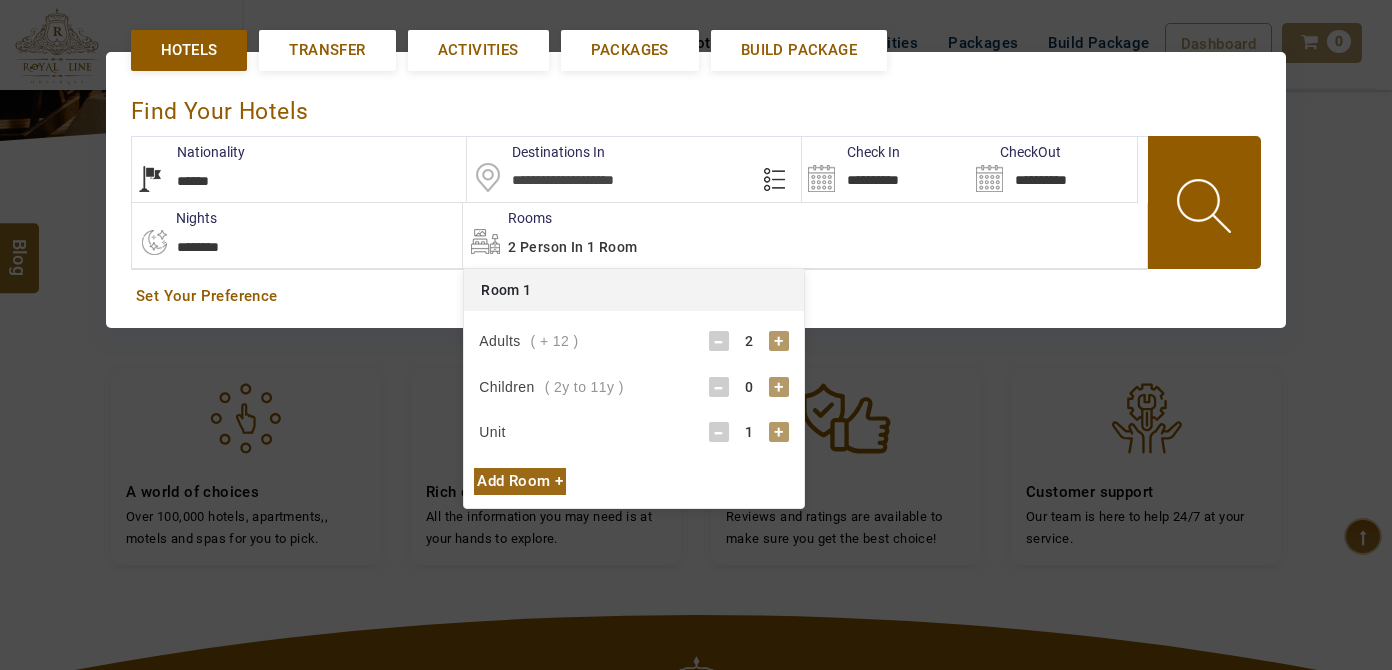 scroll, scrollTop: 452, scrollLeft: 0, axis: vertical 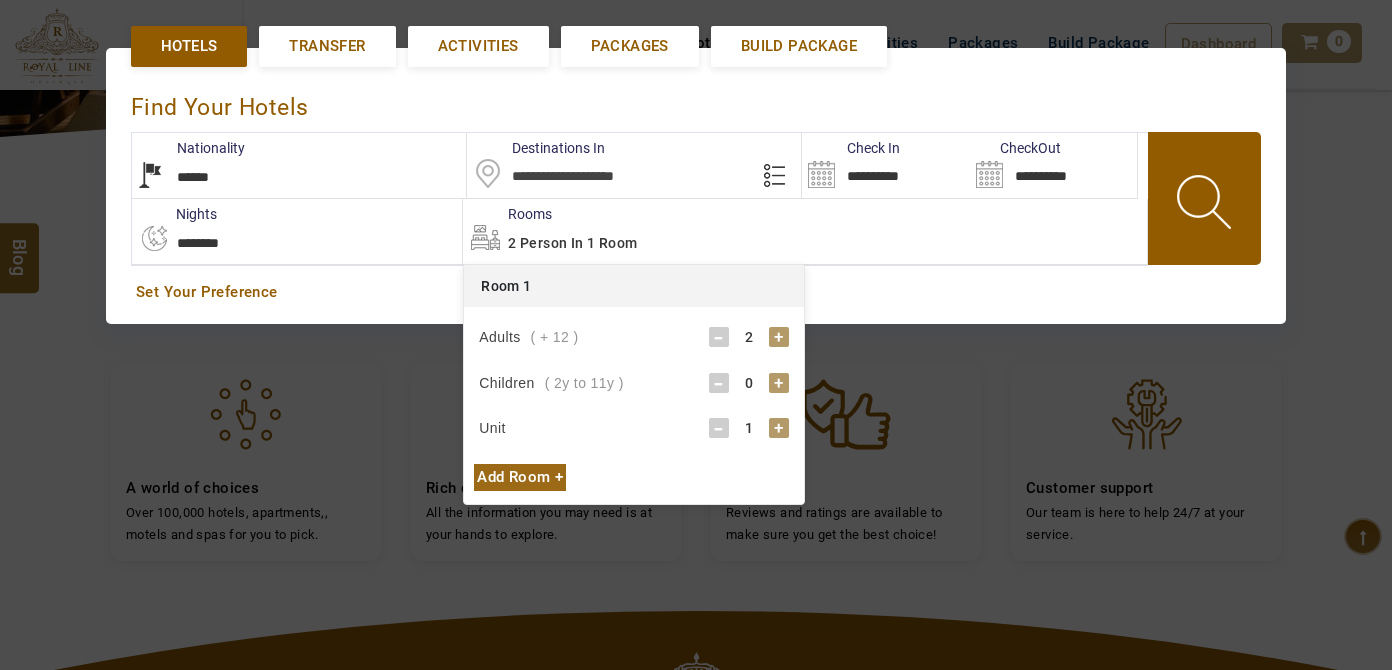 click at bounding box center [634, 165] 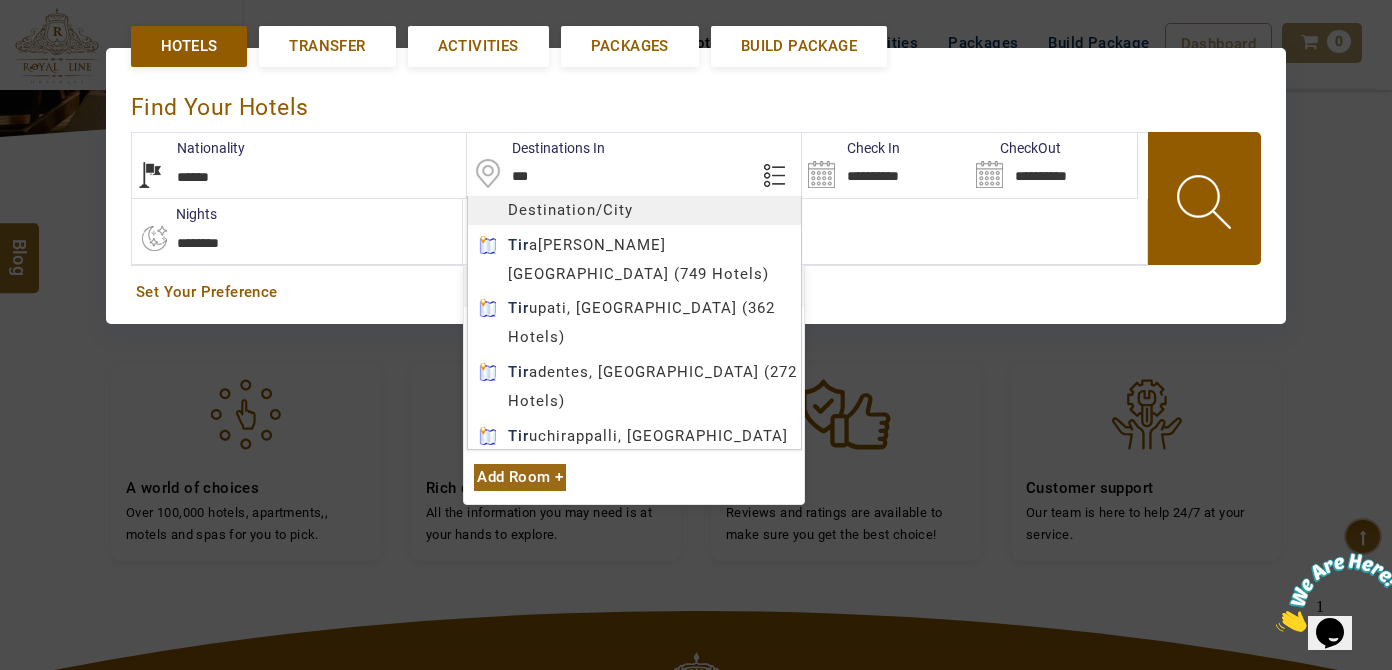 scroll, scrollTop: 0, scrollLeft: 0, axis: both 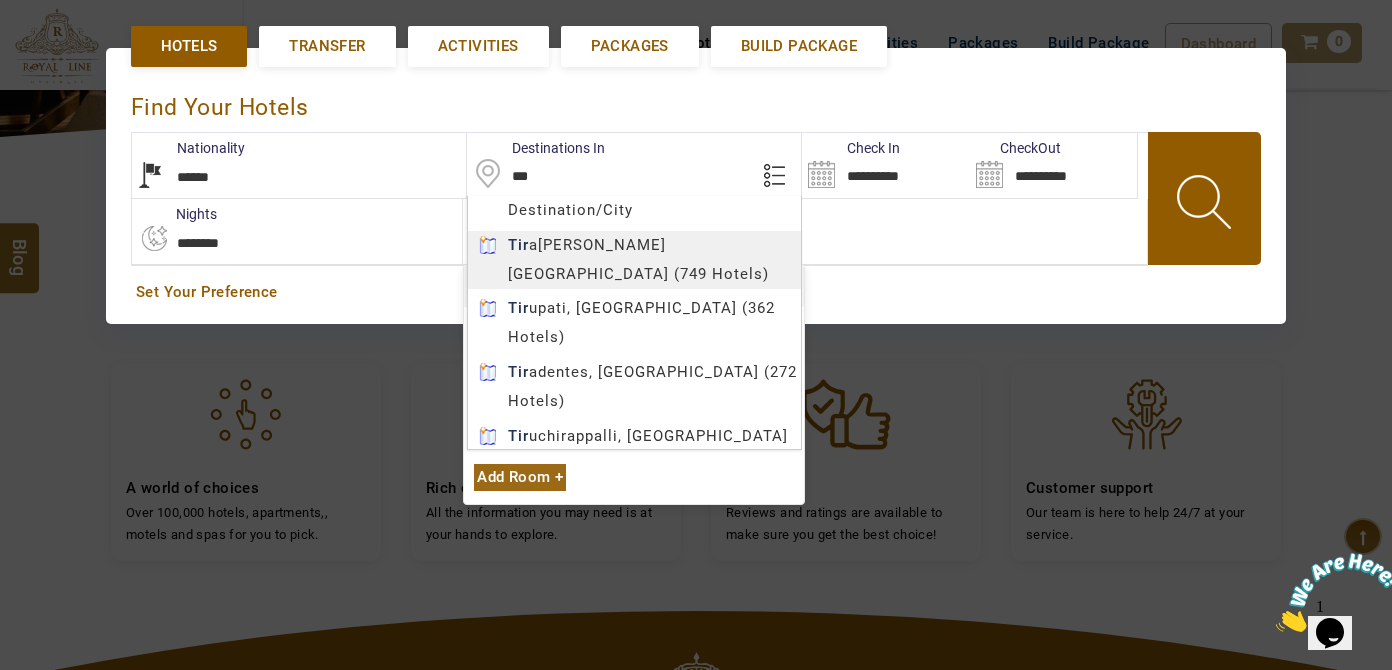 type on "******" 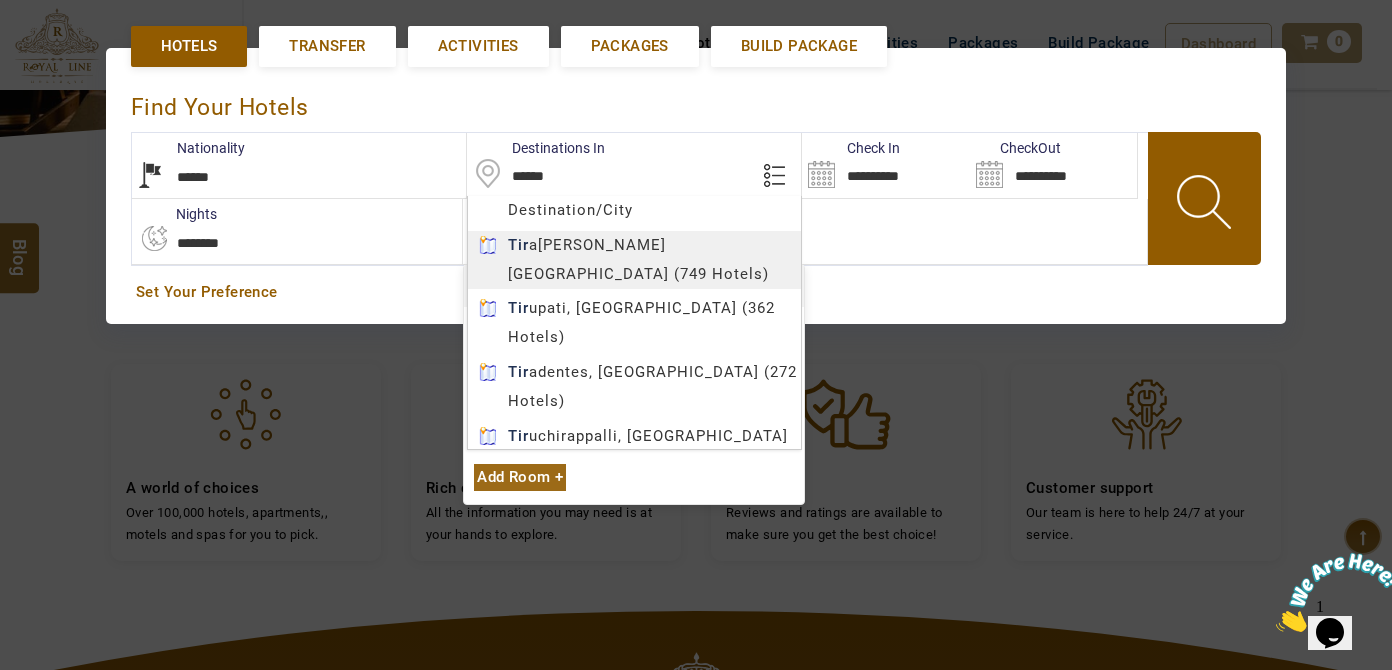 click on "LARISA HAWWARI AED AED  AED EUR  € USD  $ INR  ₹ THB  ฿ IDR  Rp BHD  BHD TRY  ₺ Credit Limit EN HE AR ES PT ZH Helpline
+971 55 344 0168 Register Now +971 55 344 0168 info@royallineholidays.com About Us What we Offer Blog Why Us Contact Hotels  Transfer Activities Packages Build Package Dashboard My Profile My Booking My Reports My Quotation Sign Out 0 Points Redeem Now To Redeem 8664 Points Future Points  1597   Points Credit Limit Credit Limit USD 10500.00 70% Complete Used USD 3756.19 Available USD 6743.81 Setting  Looks like you haven't added anything to your cart yet Countinue Shopping ****** ****** Please Wait.. Blog demo
Remember me Forgot
password? LOG IN Don't have an account?   Register Now My Booking View/ Print/Cancel Your Booking without Signing in Submit demo
In A Few Moment, You Will Be Celebrating Best Hotel options galore ! Check In   CheckOut Rooms Rooms Please Wait Find the best hotel deals 600,000+ hotels, apartments, villas and more. Hotels" at bounding box center (696, 341) 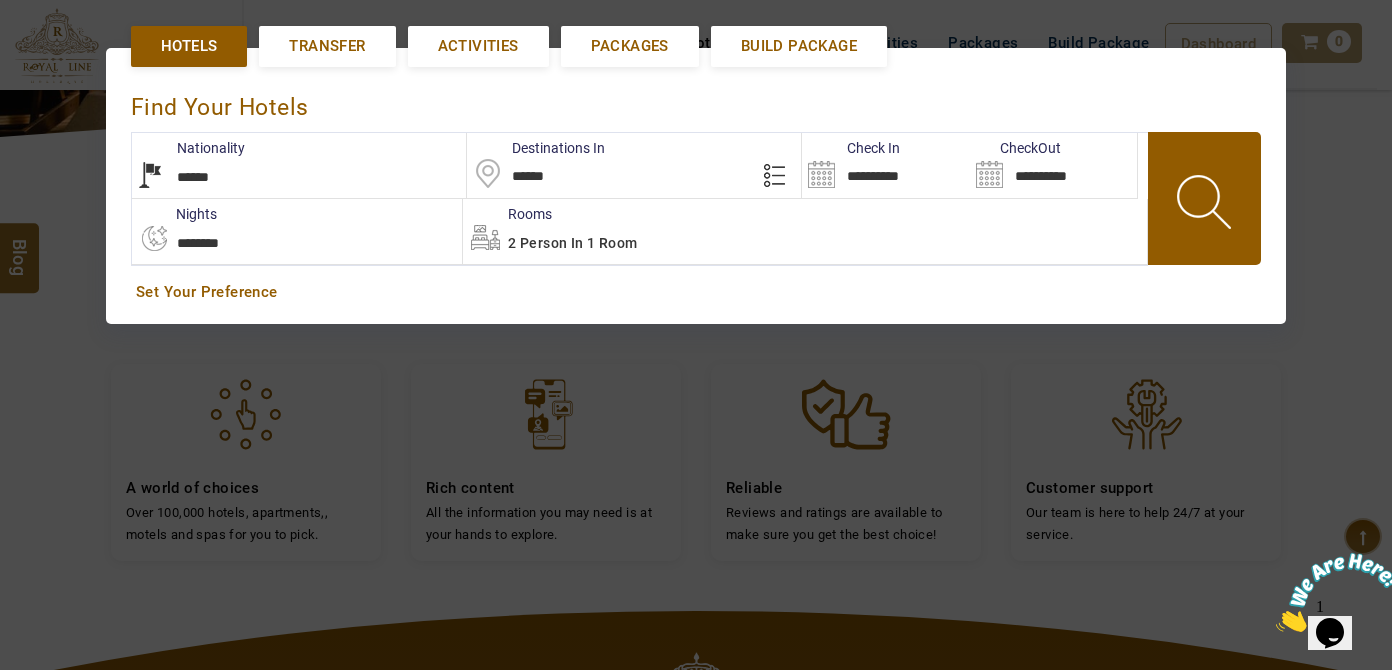 click on "**********" at bounding box center [885, 165] 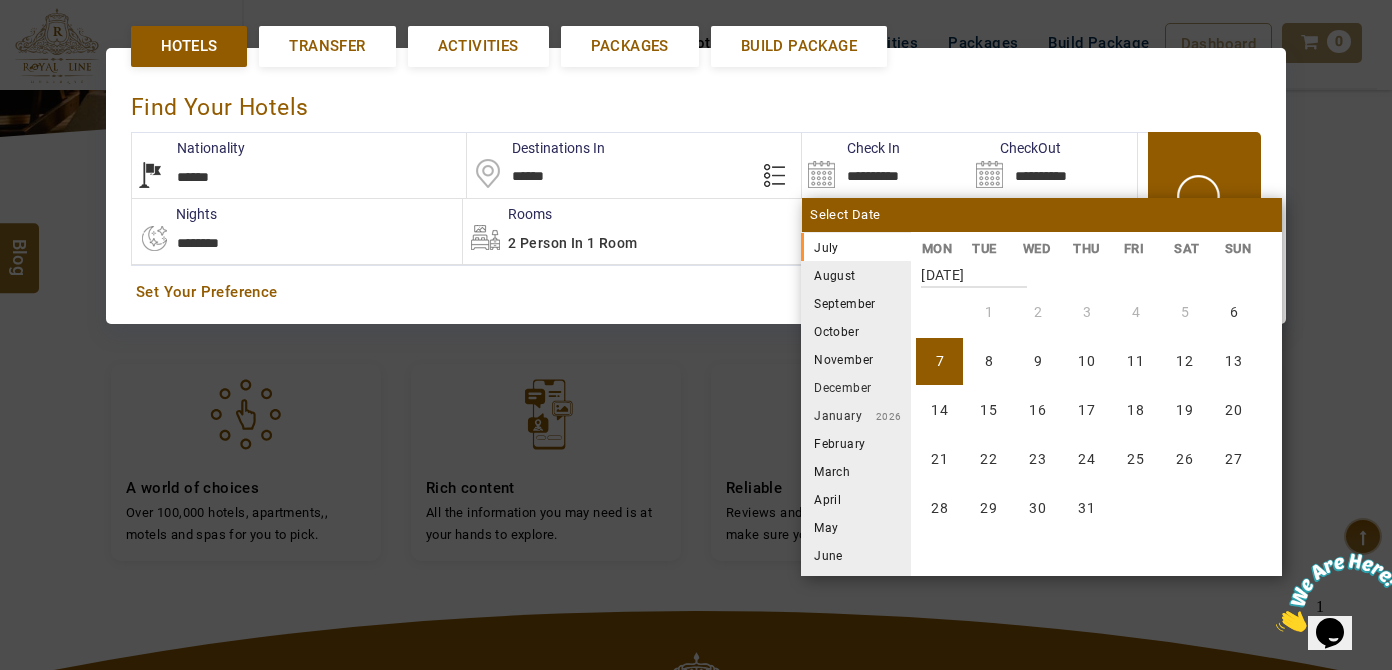 click on "August" at bounding box center (856, 275) 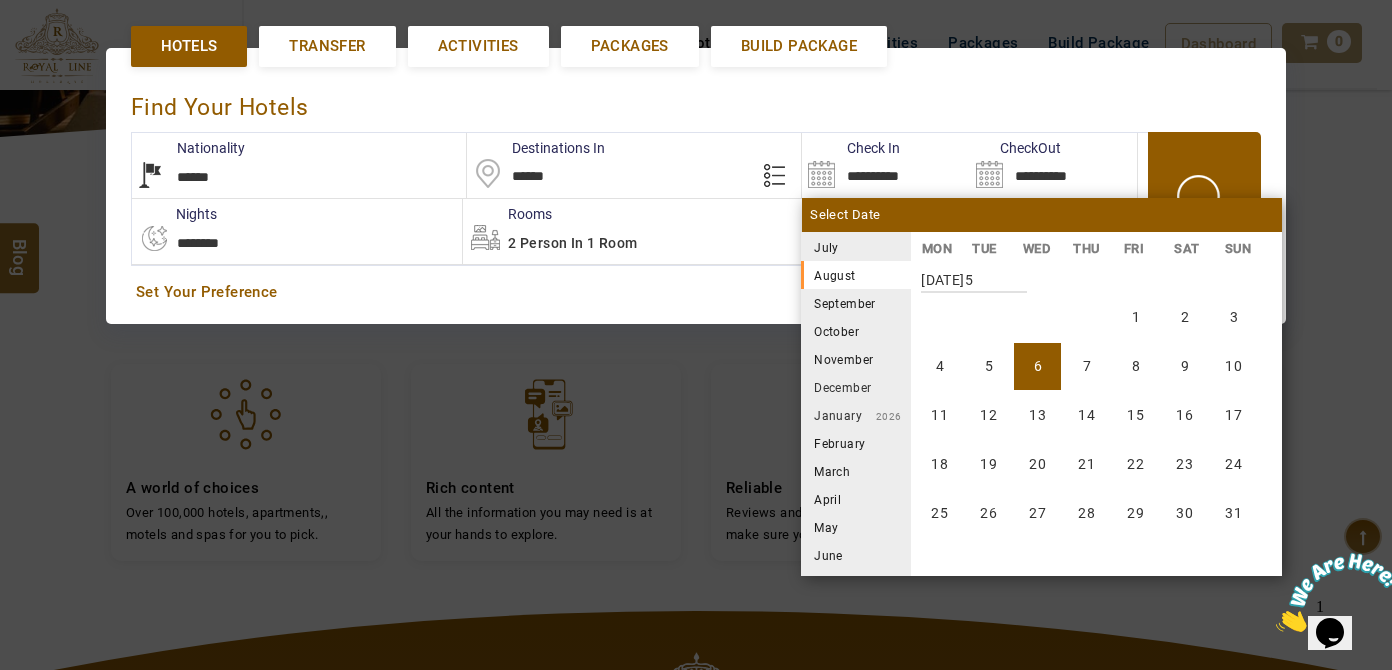 scroll, scrollTop: 370, scrollLeft: 0, axis: vertical 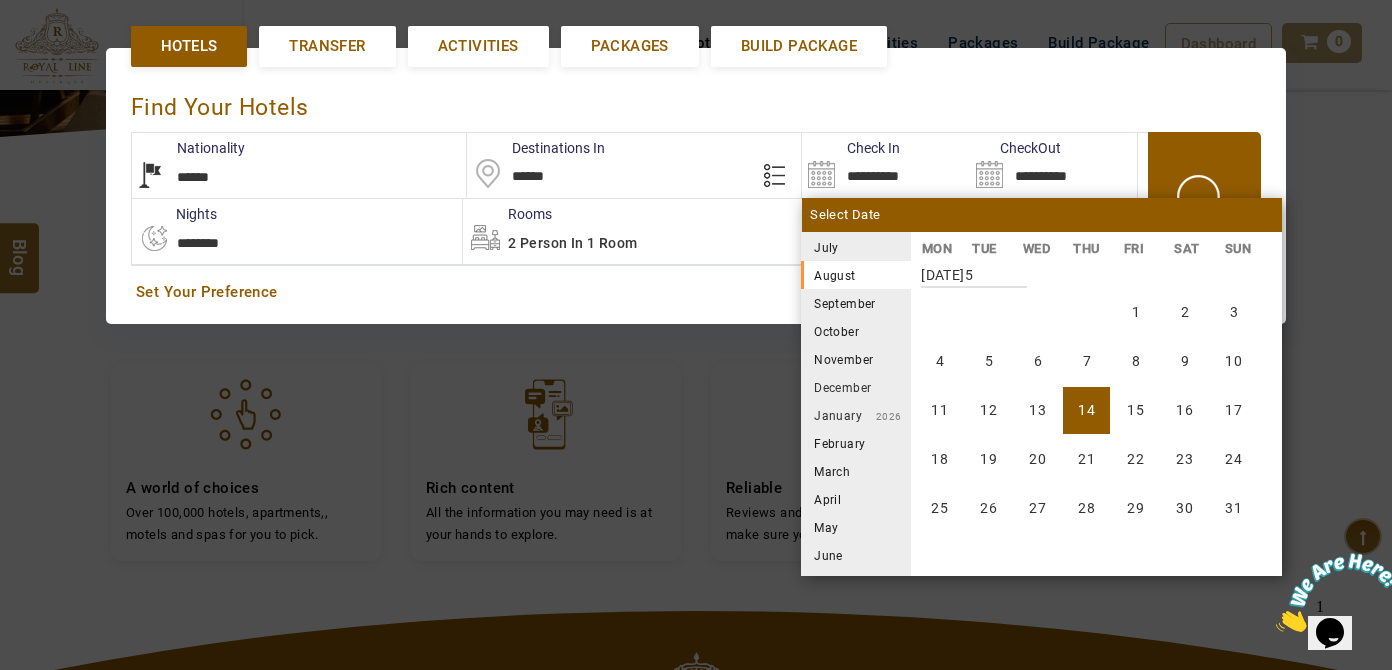 click on "14" at bounding box center [1086, 410] 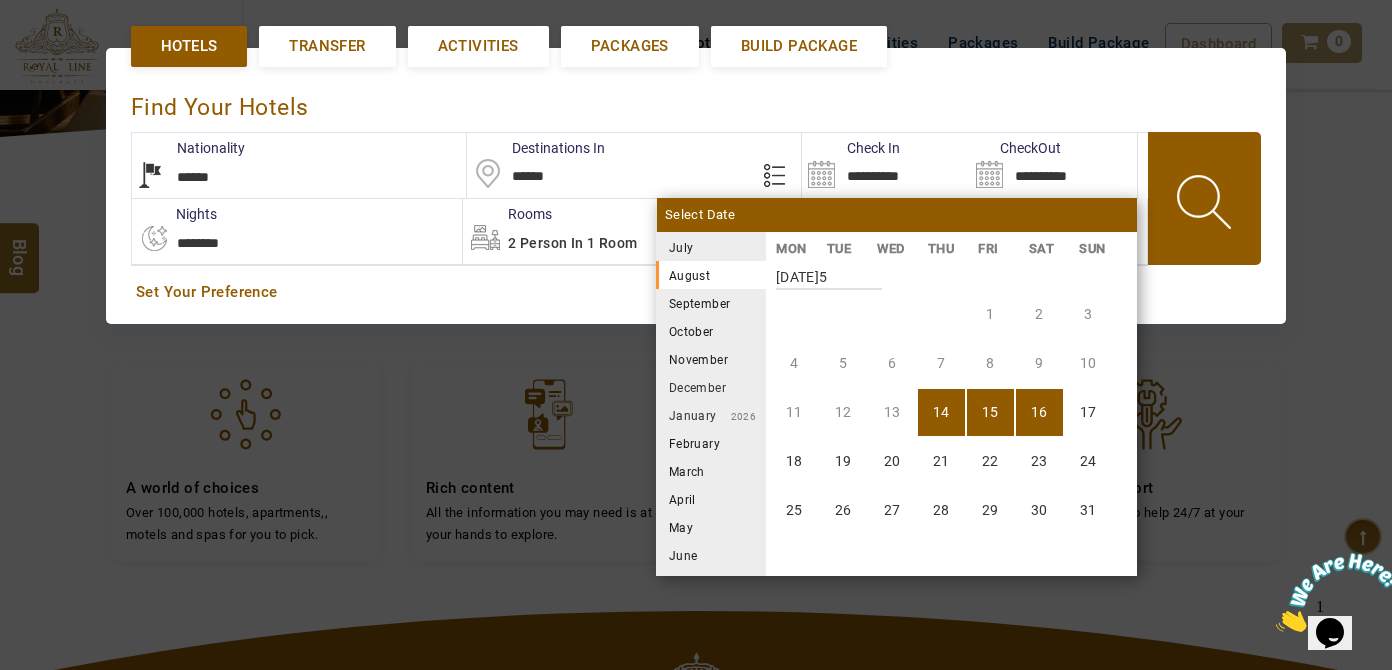 scroll, scrollTop: 370, scrollLeft: 0, axis: vertical 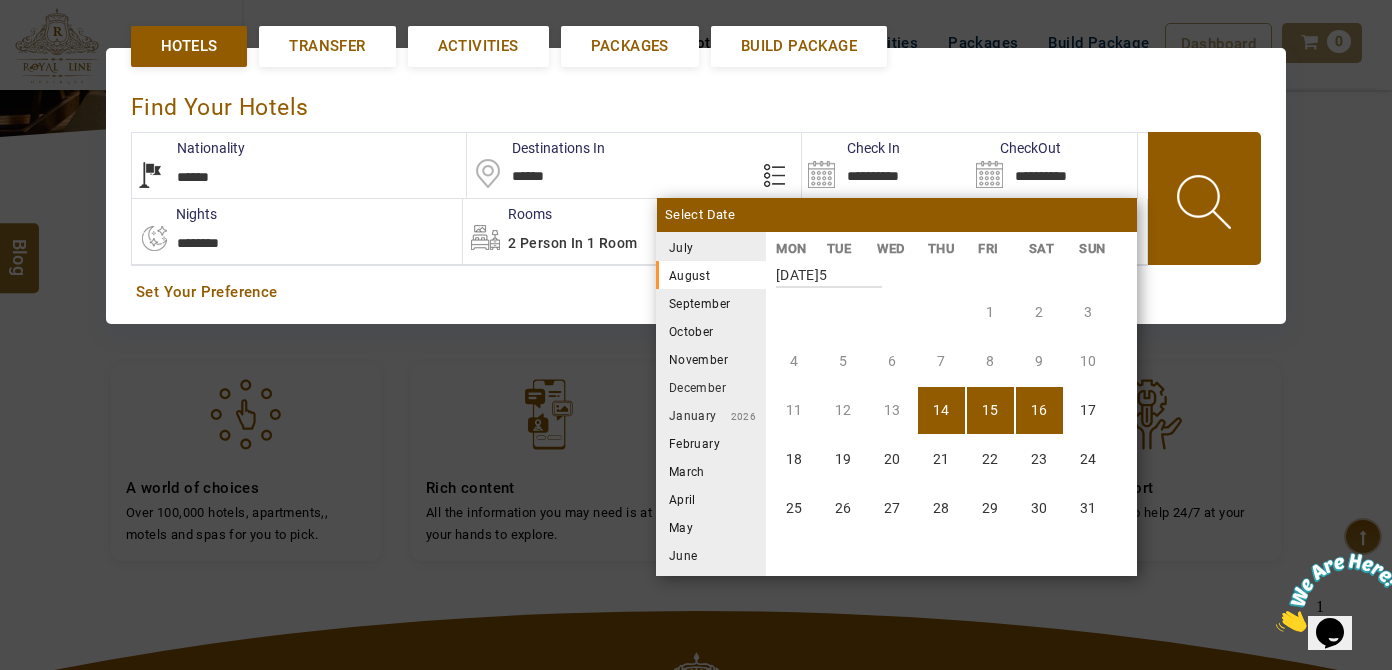 click on "16" at bounding box center (1039, 410) 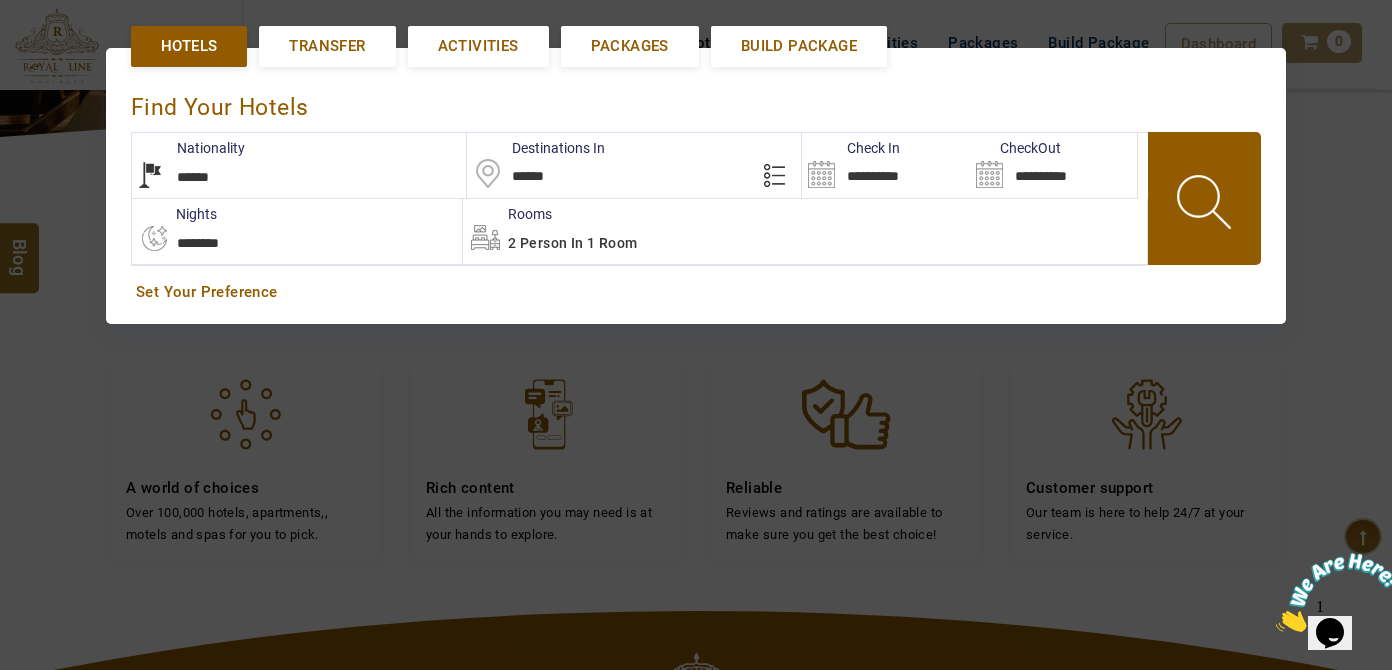 click on "2 Person in    1 Room" at bounding box center (805, 231) 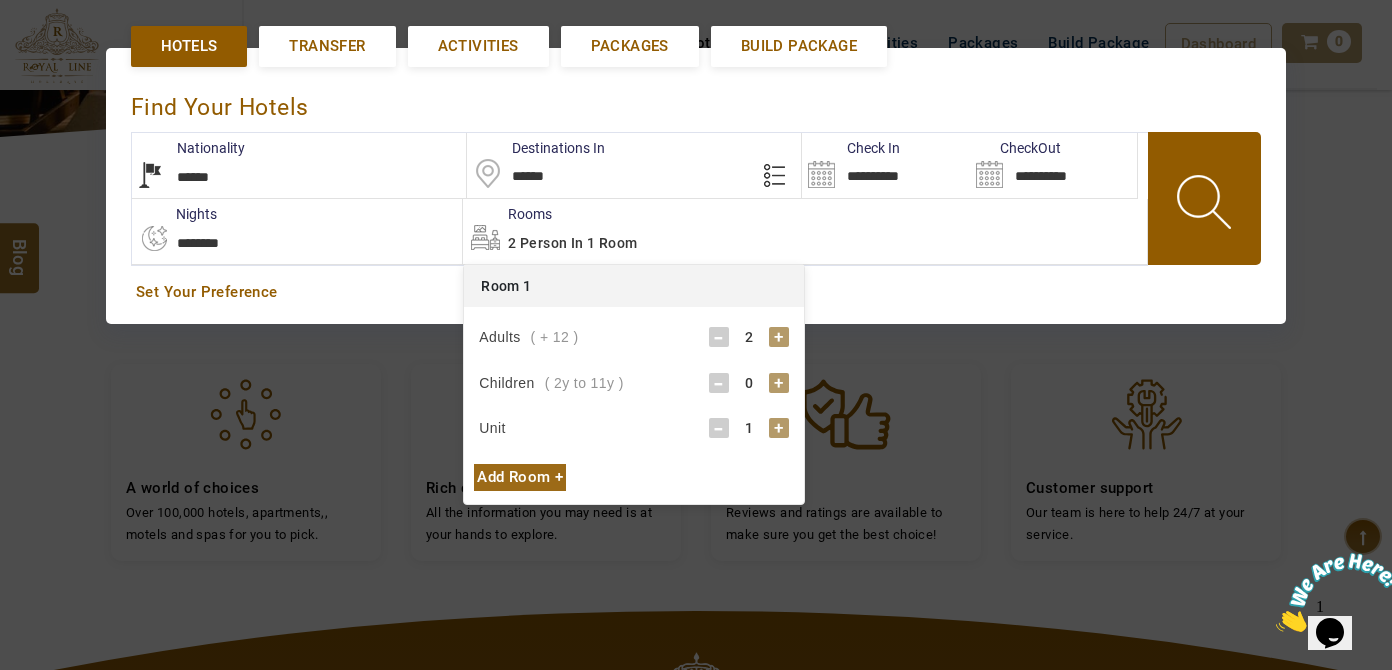 click on "+" at bounding box center (779, 383) 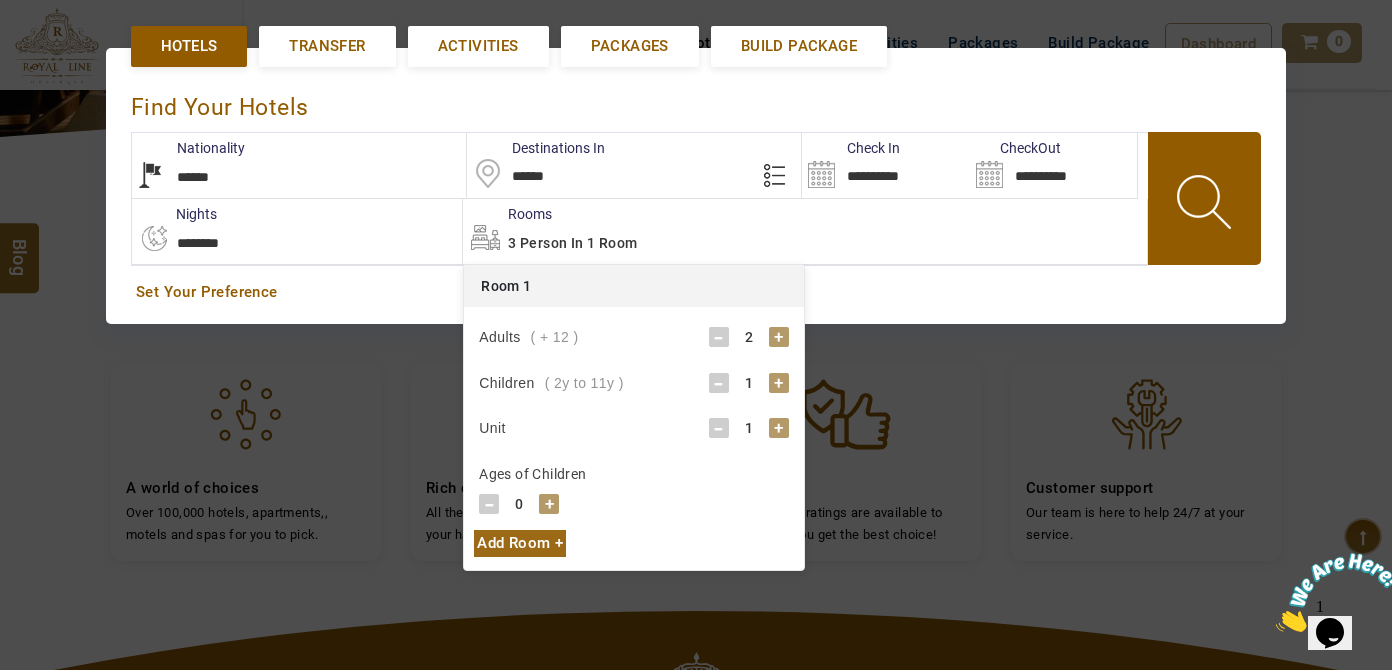 click on "+" at bounding box center [779, 383] 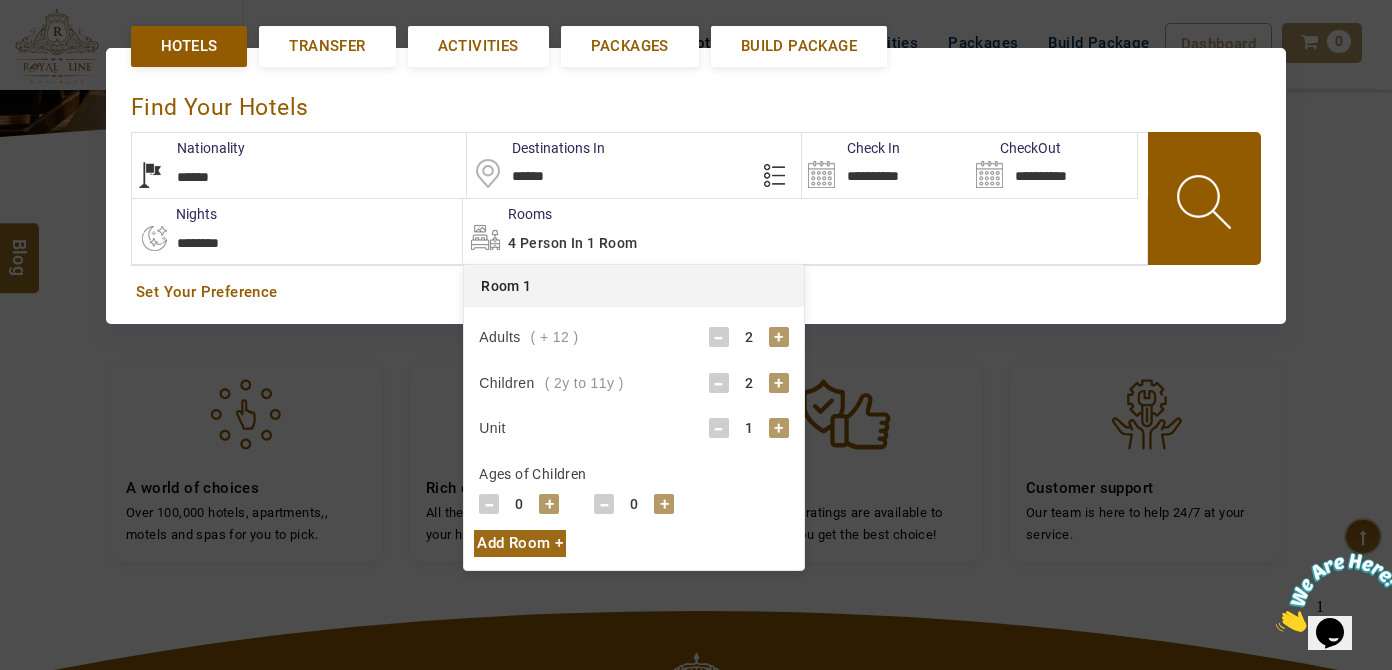 click on "+" at bounding box center (664, 504) 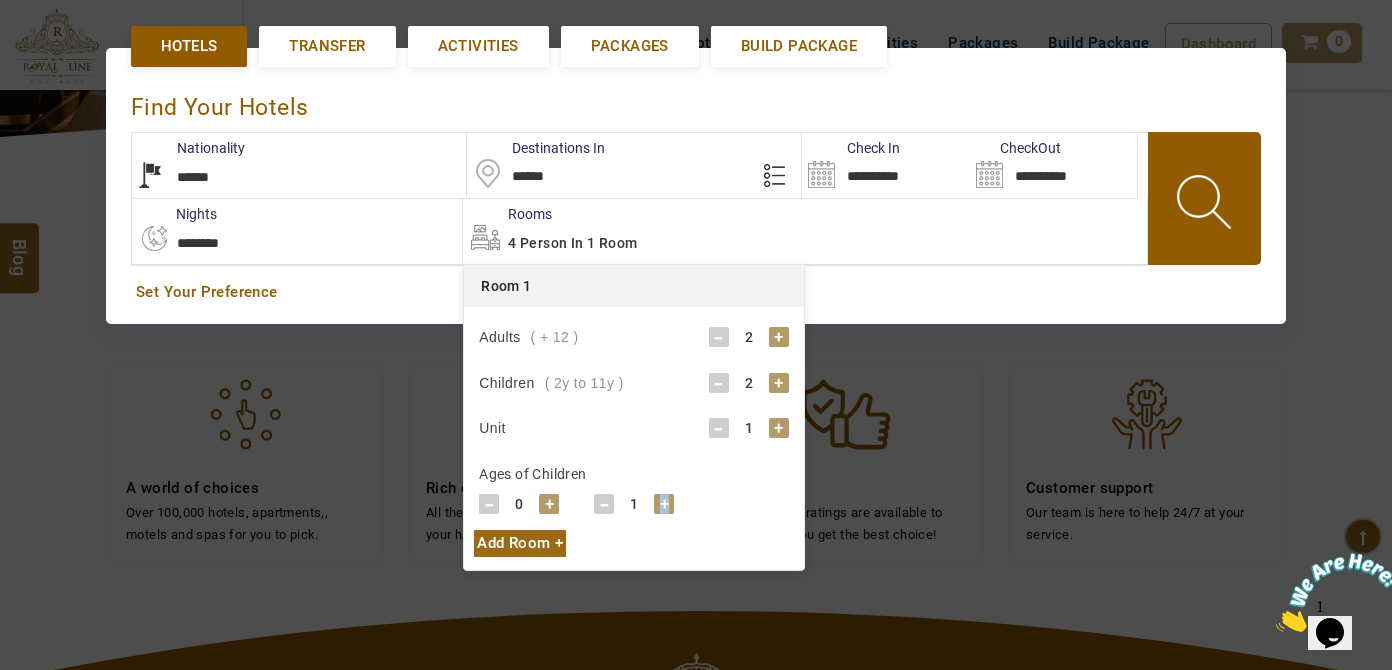 click on "+" at bounding box center [664, 504] 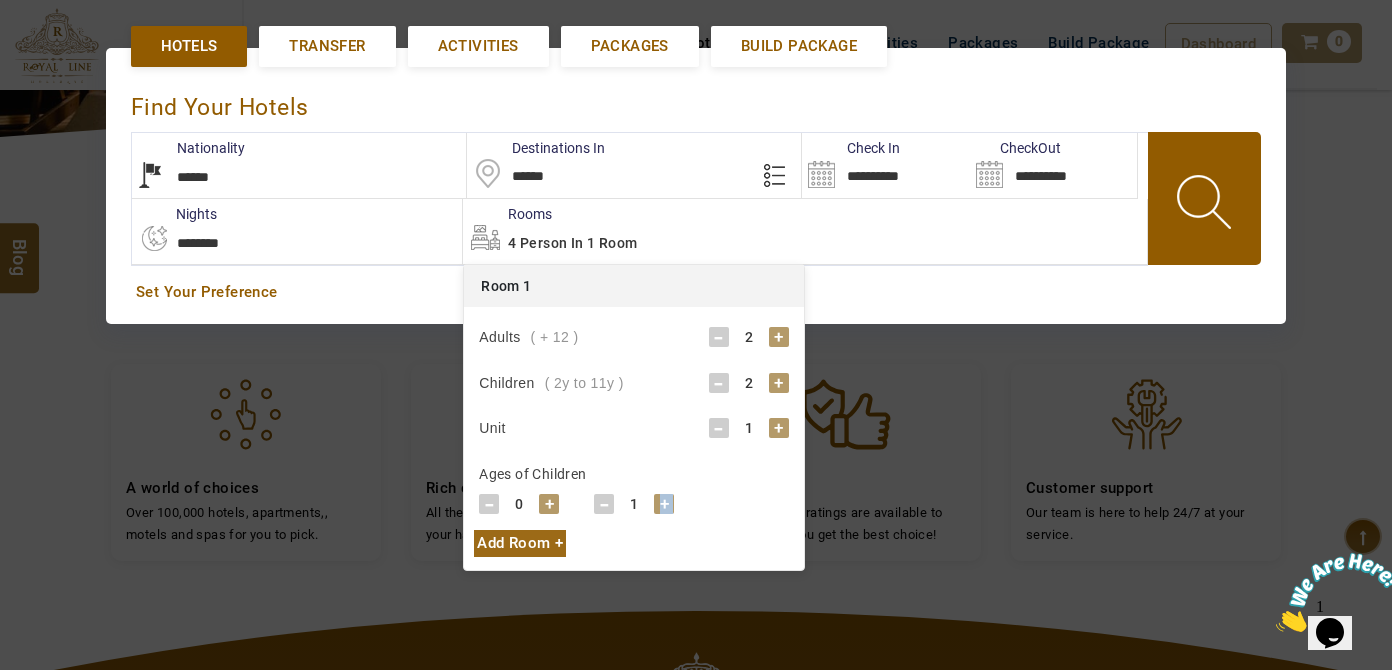 click on "+" at bounding box center [664, 504] 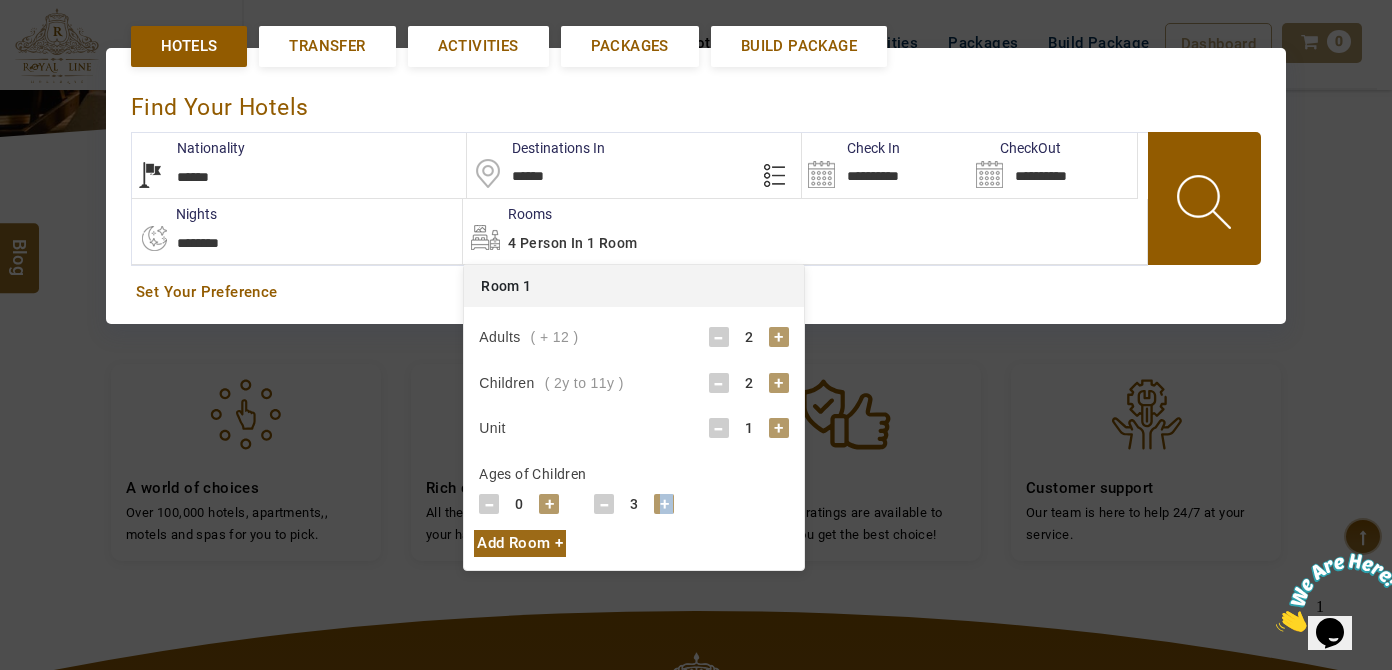 click on "+" at bounding box center [664, 504] 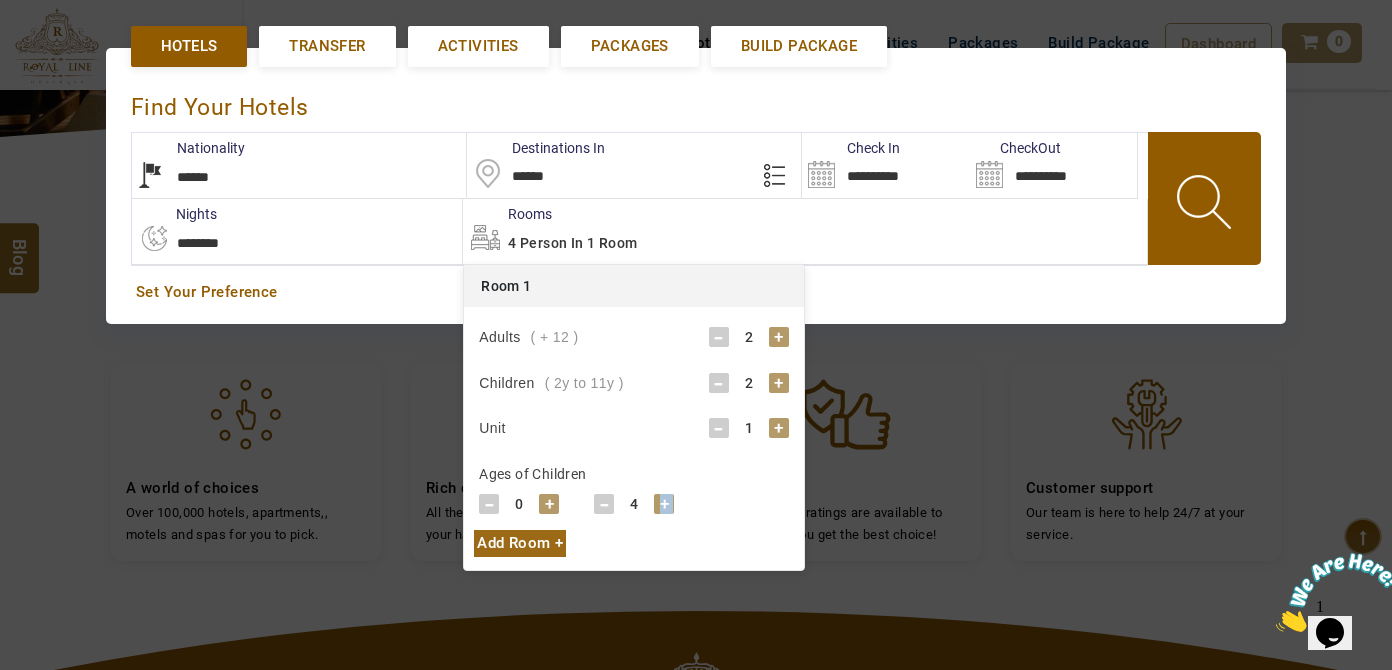 click on "+" at bounding box center (664, 504) 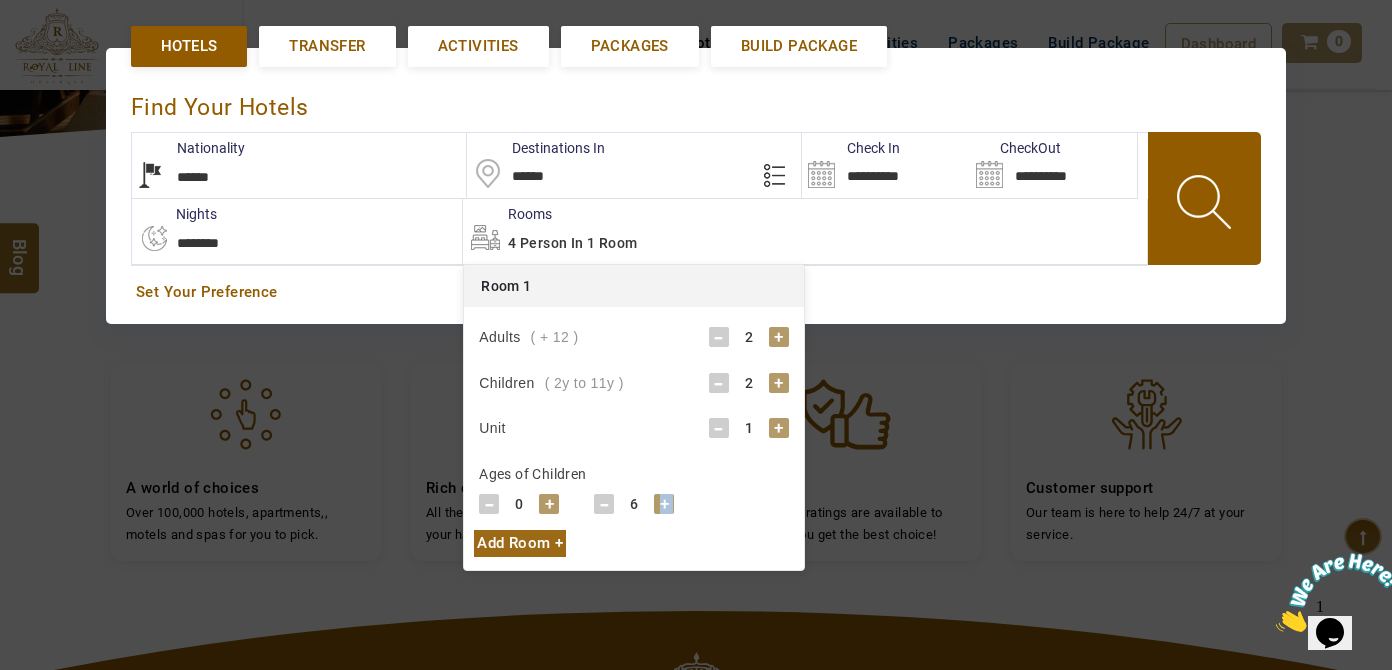 click on "+" at bounding box center (664, 504) 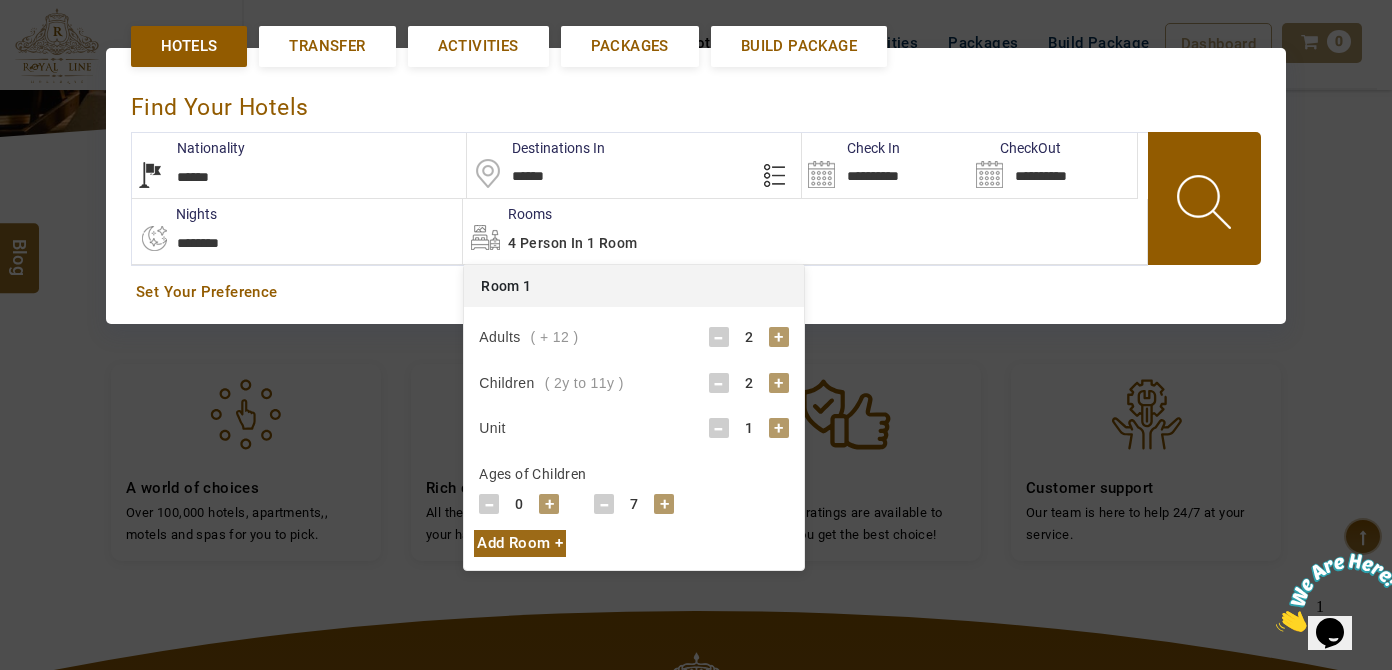 click on "+" at bounding box center (549, 504) 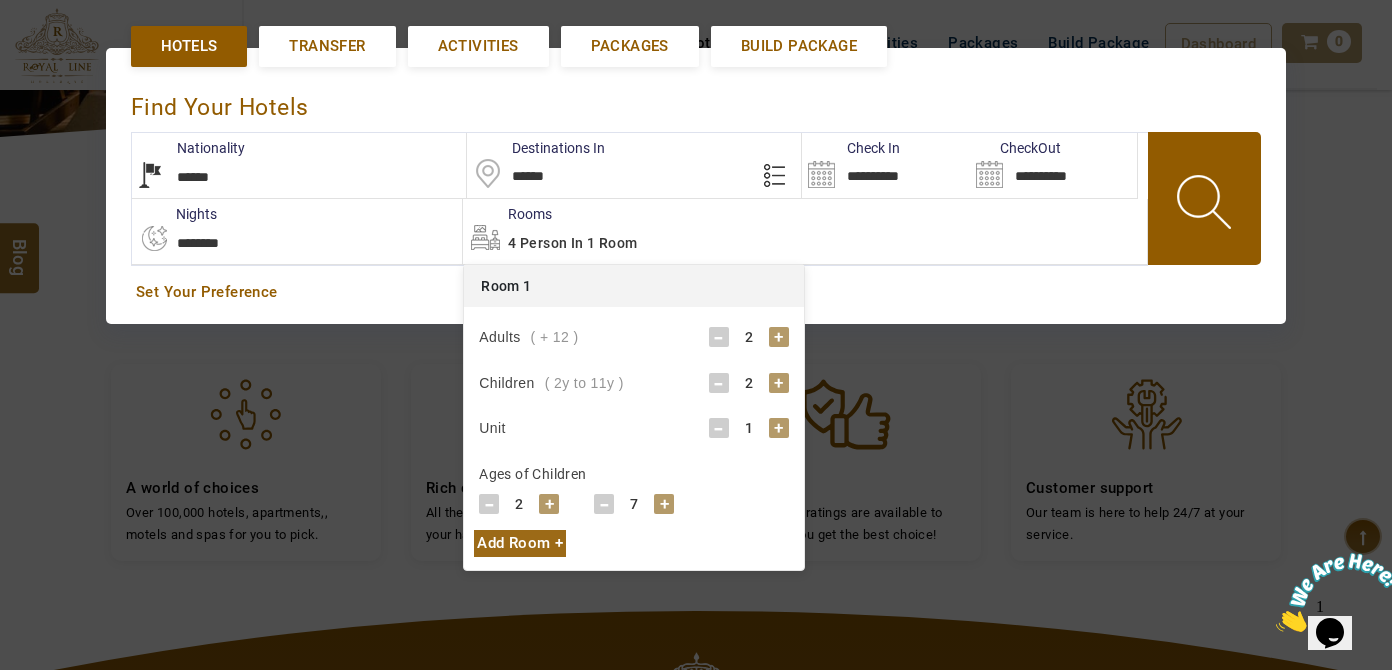 click on "+" at bounding box center [549, 504] 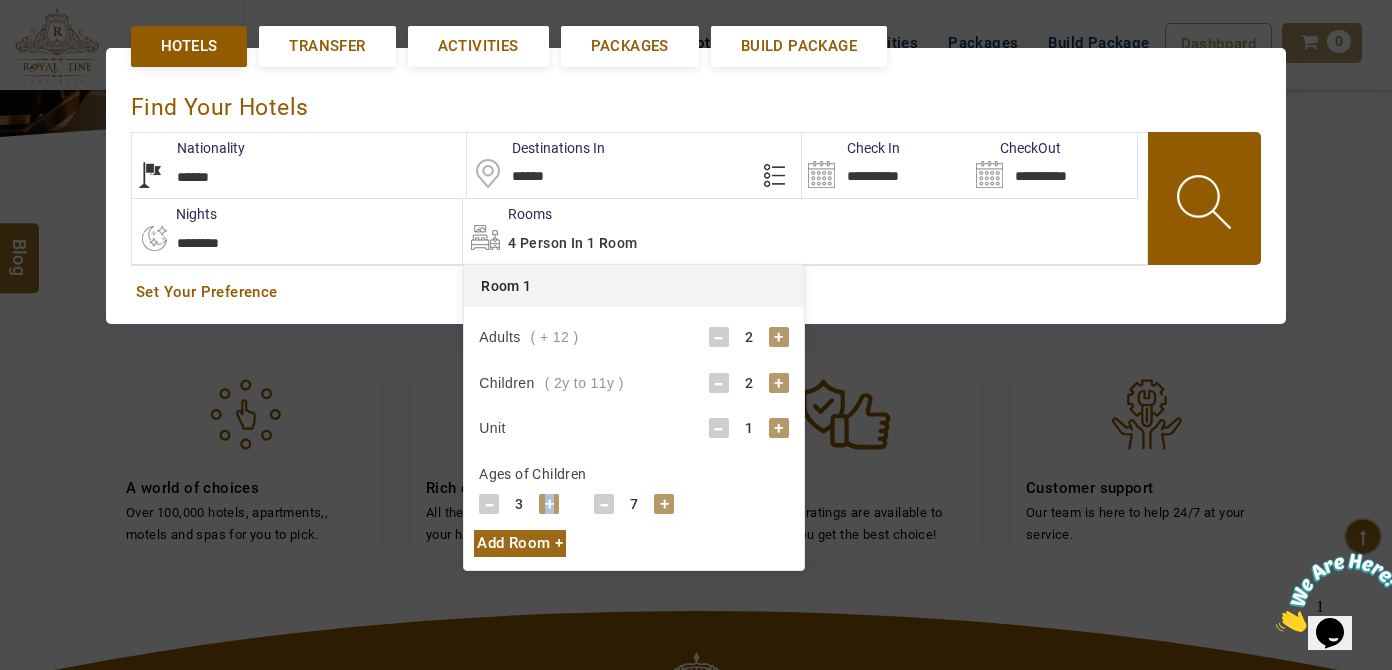 click on "+" at bounding box center (549, 504) 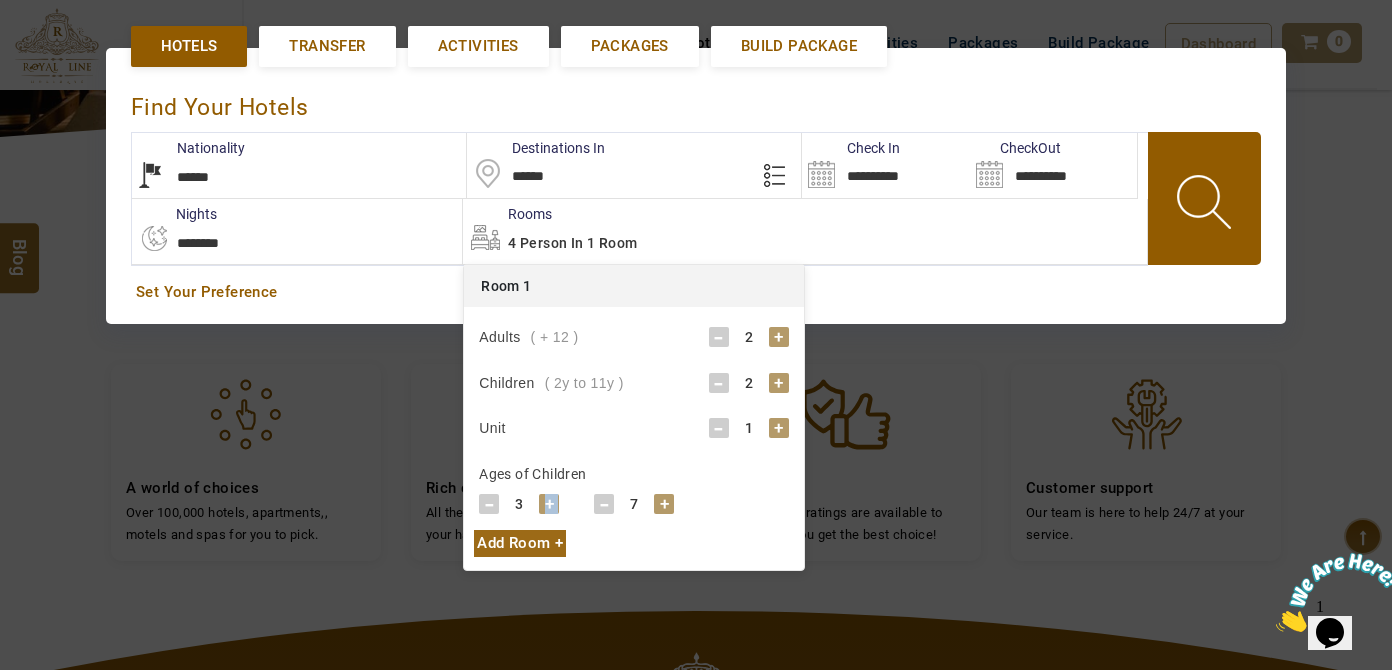 click on "+" at bounding box center (549, 504) 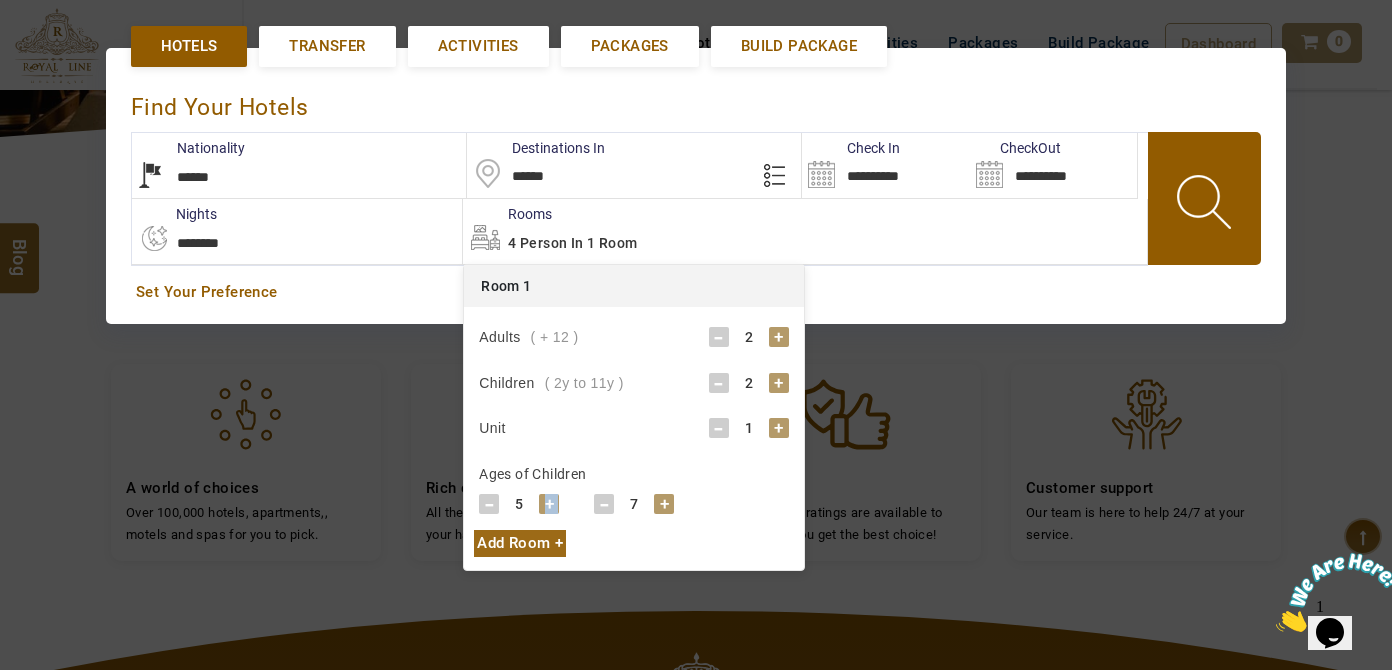 click at bounding box center (1206, 205) 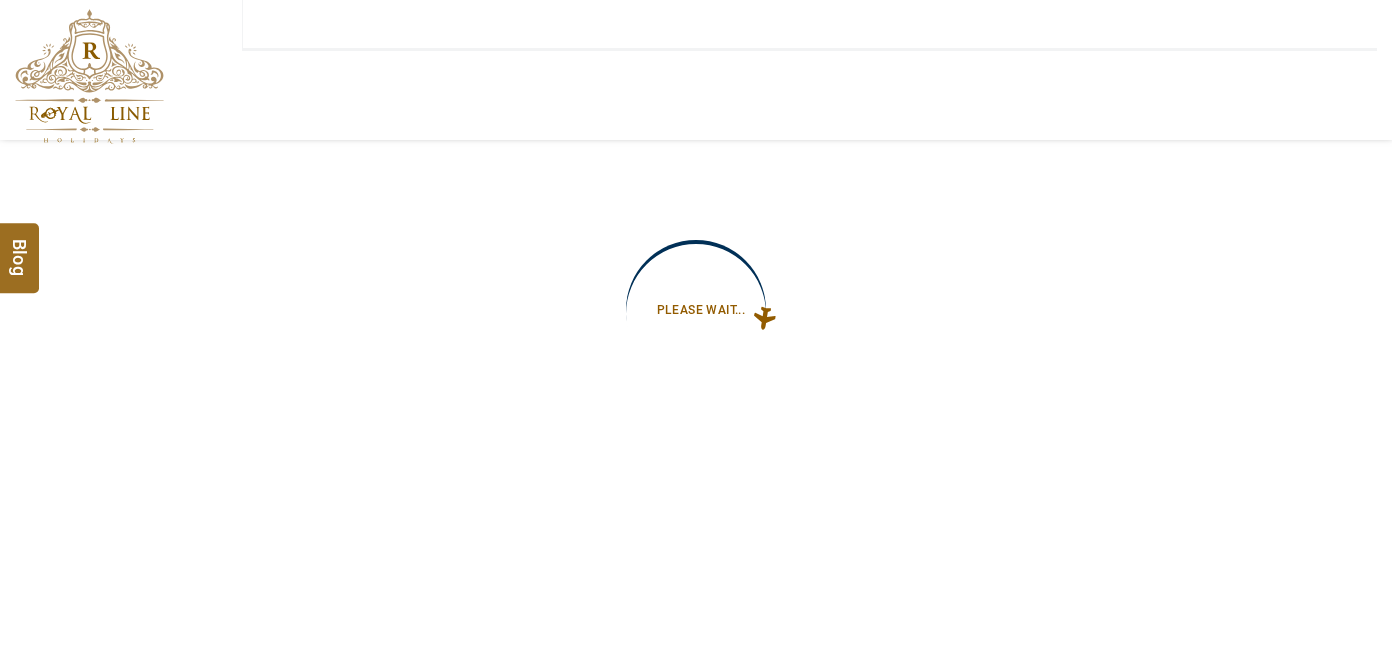 type on "**********" 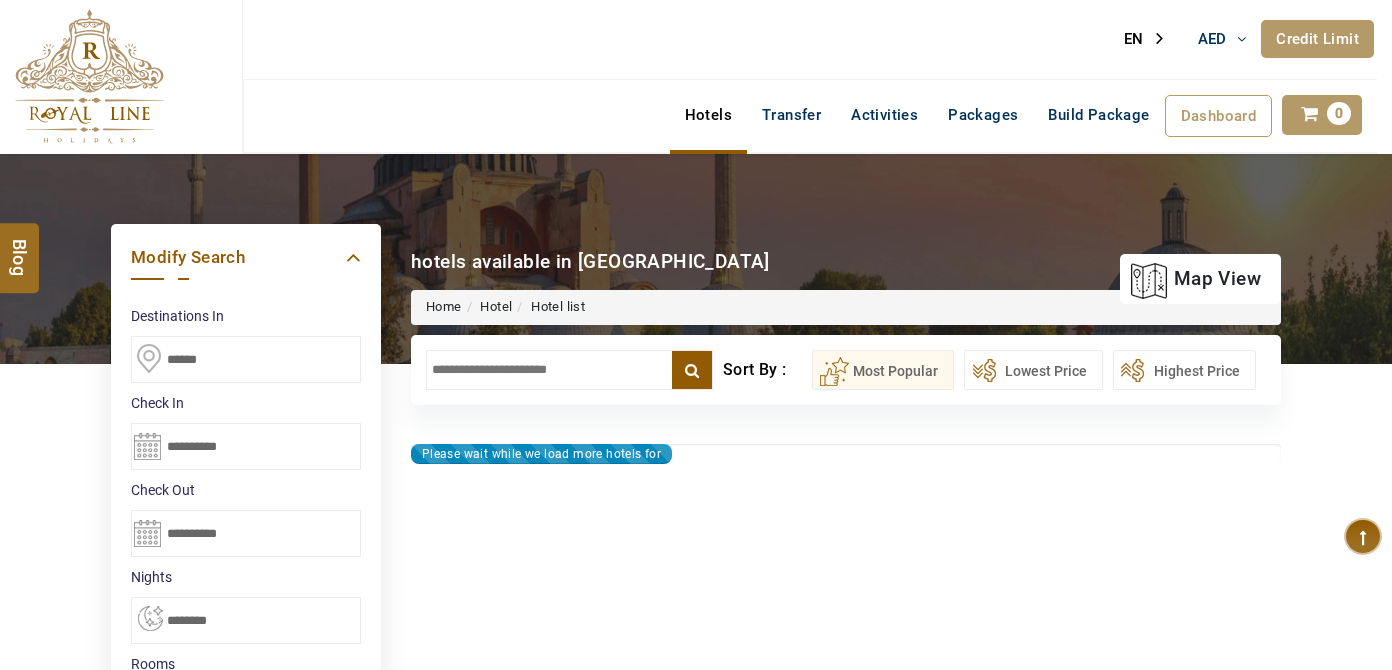 type on "**********" 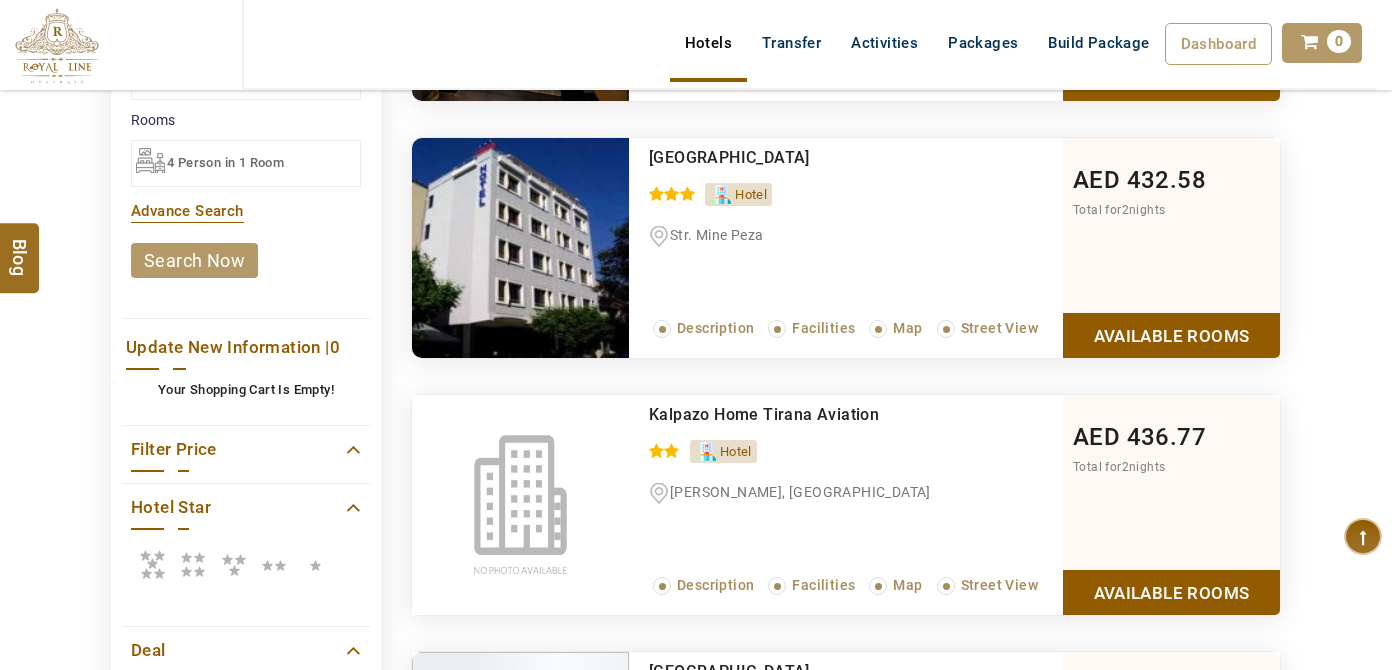 scroll, scrollTop: 545, scrollLeft: 0, axis: vertical 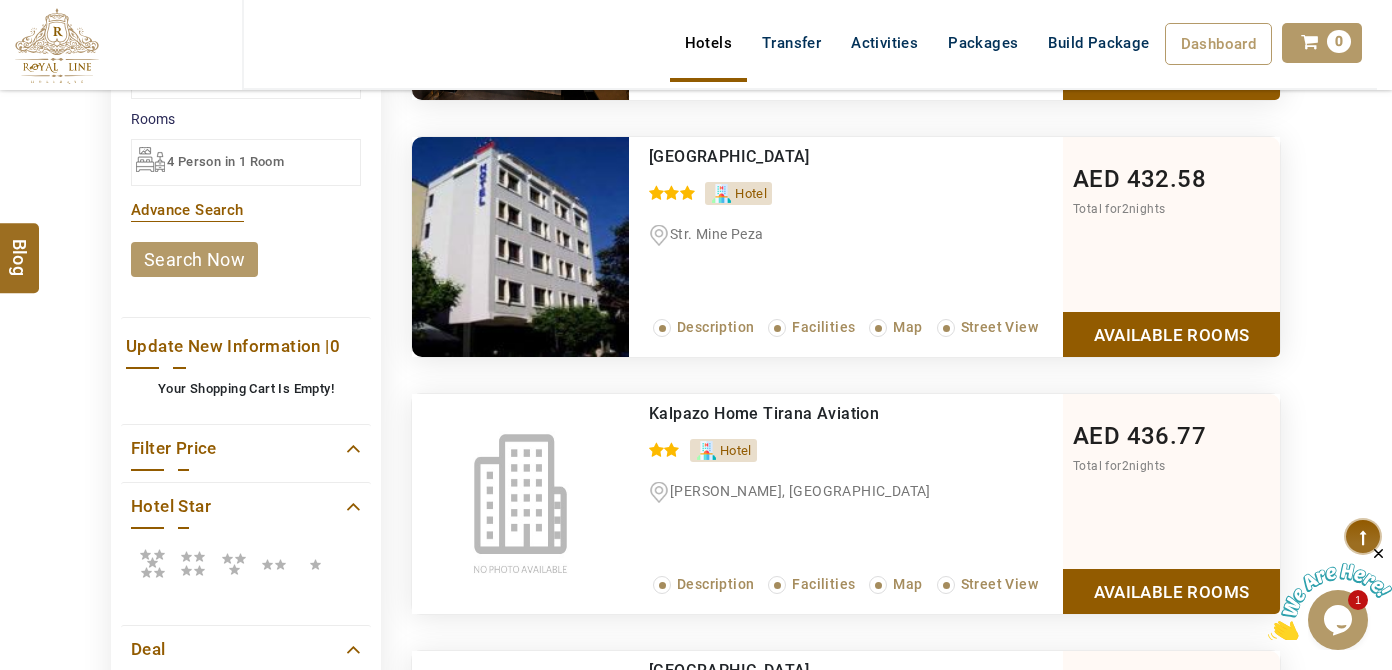 click at bounding box center [193, 563] 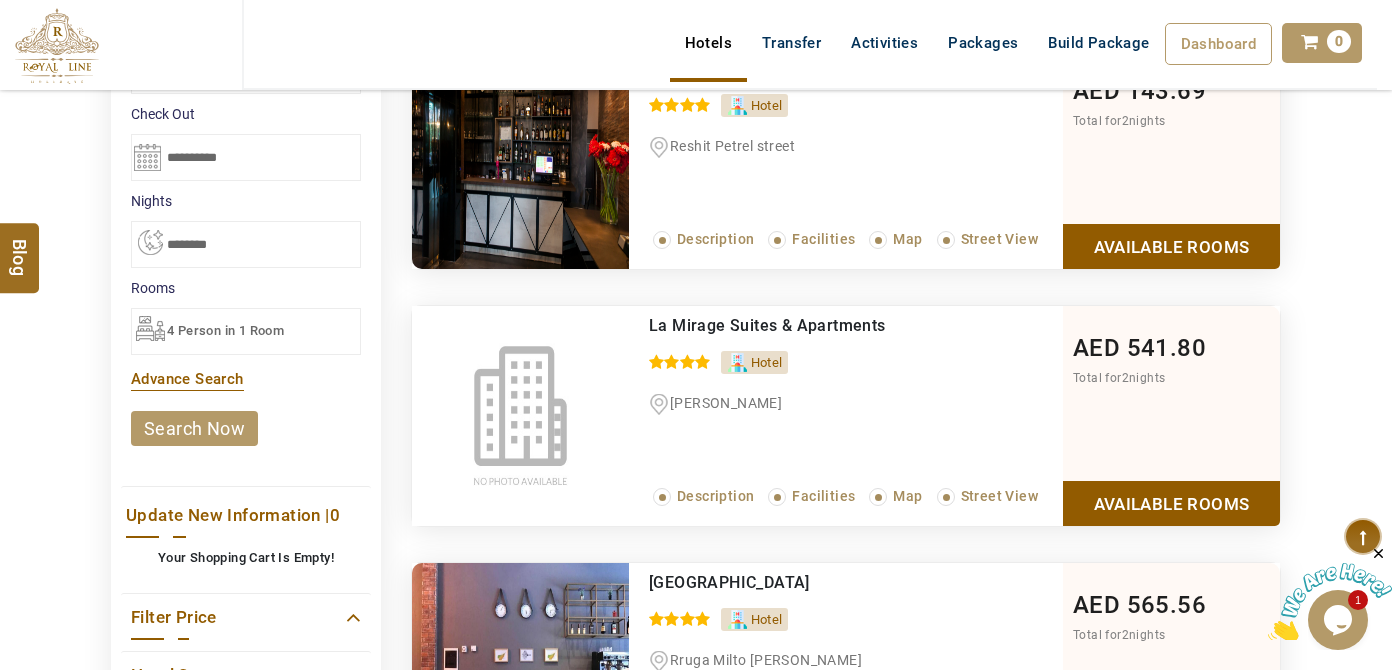 scroll, scrollTop: 181, scrollLeft: 0, axis: vertical 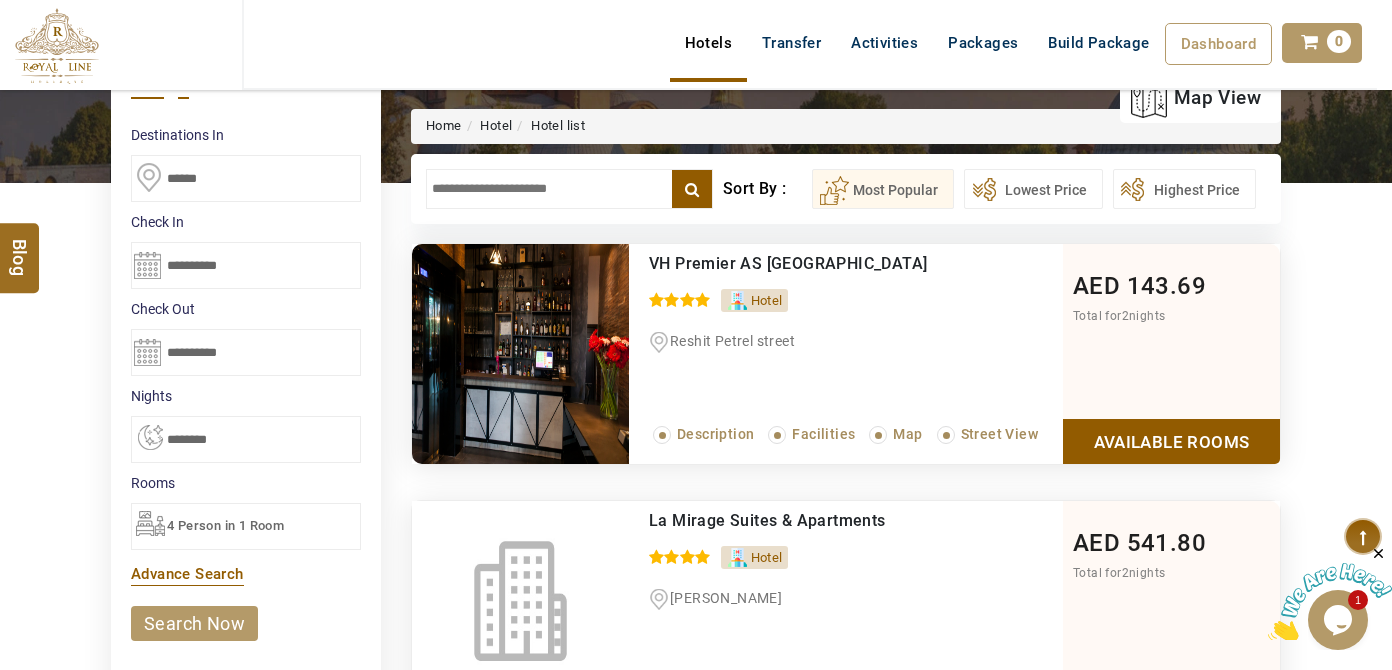 click at bounding box center [569, 189] 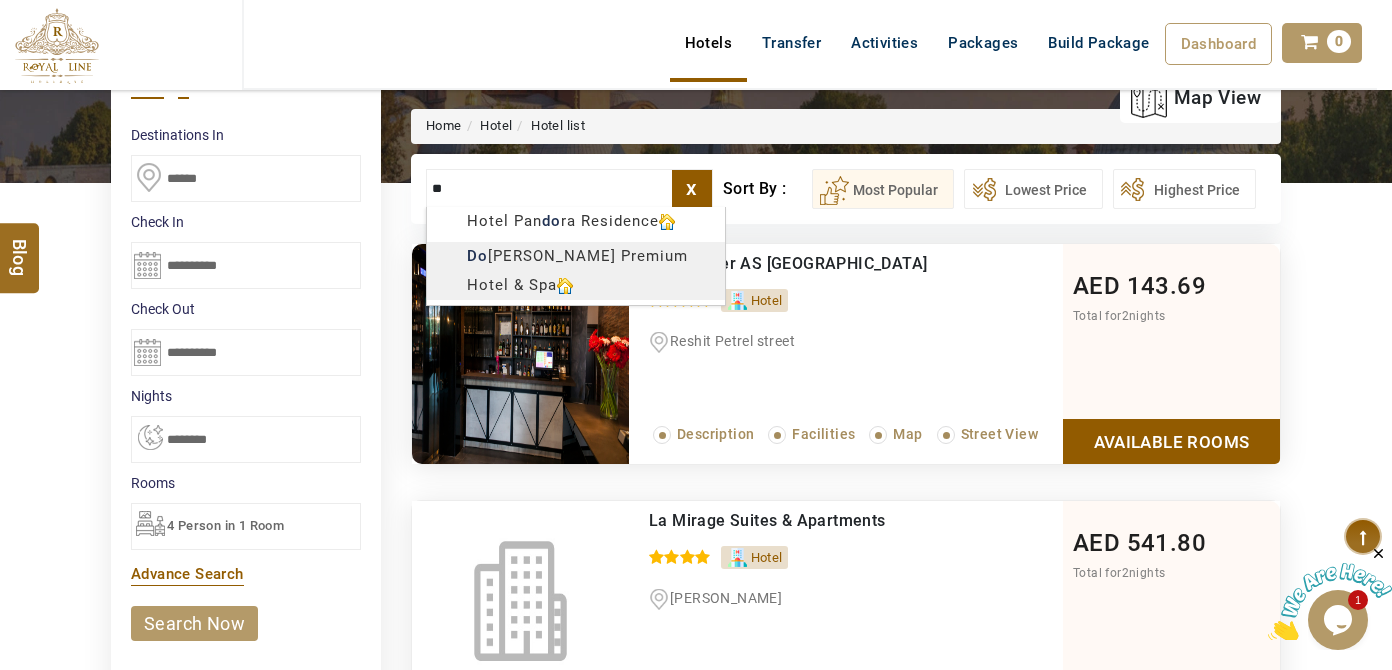 click on "LARISA HAWWARI AED AED  AED EUR  € USD  $ INR  ₹ THB  ฿ IDR  Rp BHD  BHD TRY  ₺ Credit Limit EN HE AR ES PT ZH Helpline
+971 55 344 0168 Register Now +971 55 344 0168 info@royallineholidays.com About Us What we Offer Blog Why Us Contact Hotels  Transfer Activities Packages Build Package Dashboard My Profile My Booking My Reports My Quotation Sign Out 0 Points Redeem Now To Redeem 8664  Points Future Points  1597   Points Credit Limit Credit Limit USD 10500.00 70% Complete Used USD 3756.19 Available USD 6743.81 Setting  Looks like you haven't added anything to your cart yet Countinue Shopping ****** ****** Please Wait.. Blog demo
Remember me Forgot
password? LOG IN Don't have an account?   Register Now My Booking View/ Print/Cancel Your Booking without Signing in Submit Applying Filters...... Hotels For You Will Be Loading Soon demo
In A Few Moment, You Will Be Celebrating Best Hotel options galore ! Check In   CheckOut Rooms Rooms Please Wait Please Wait ... X 1" at bounding box center [696, 953] 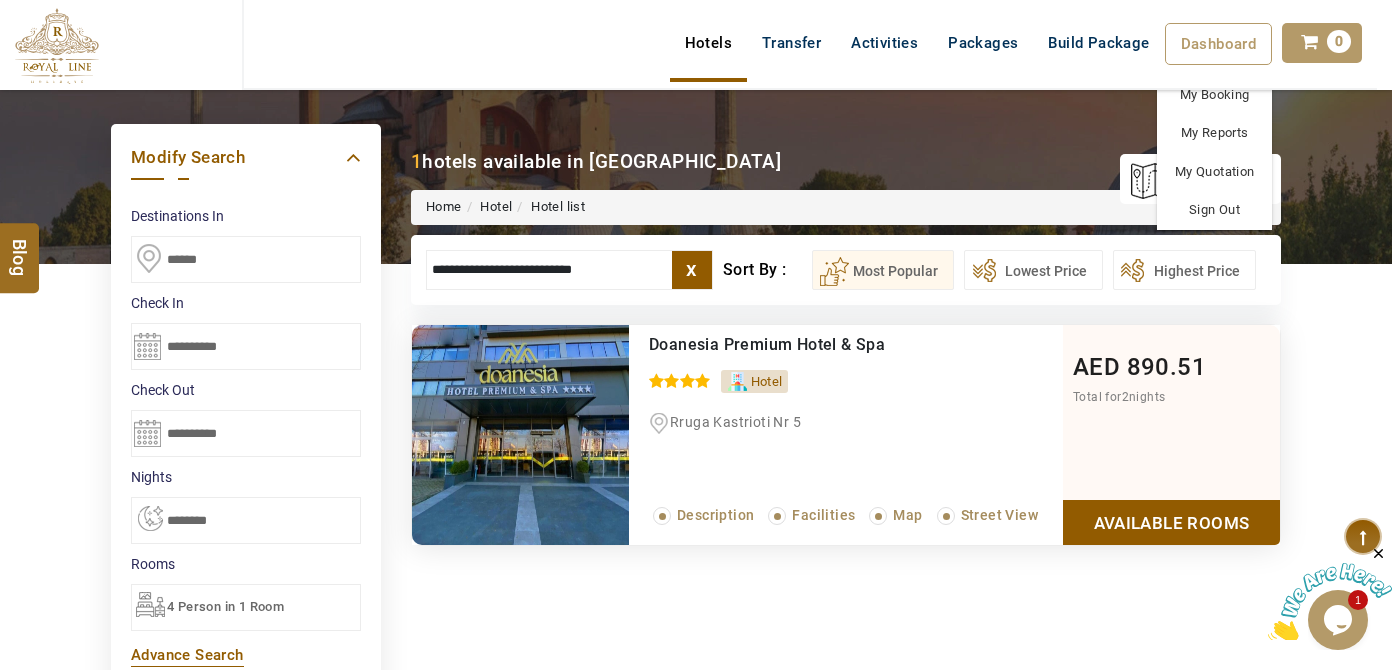 scroll, scrollTop: 0, scrollLeft: 0, axis: both 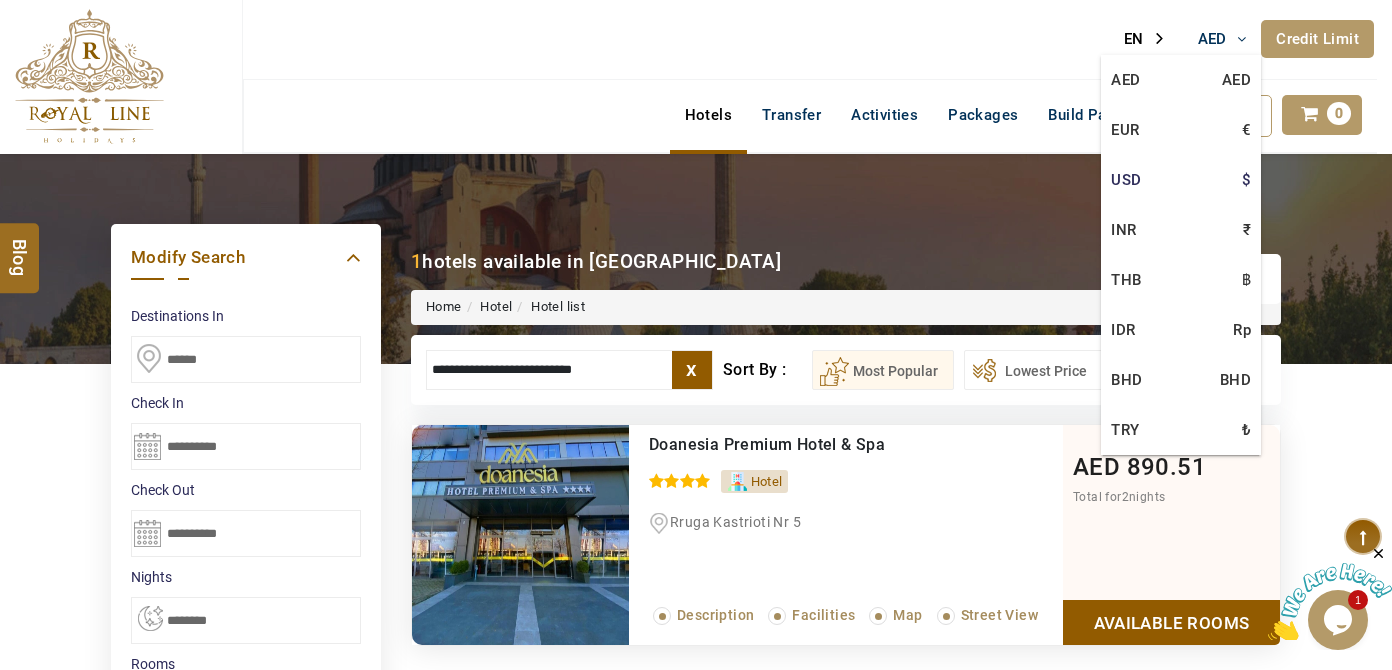 click on "USD  $" at bounding box center [1181, 180] 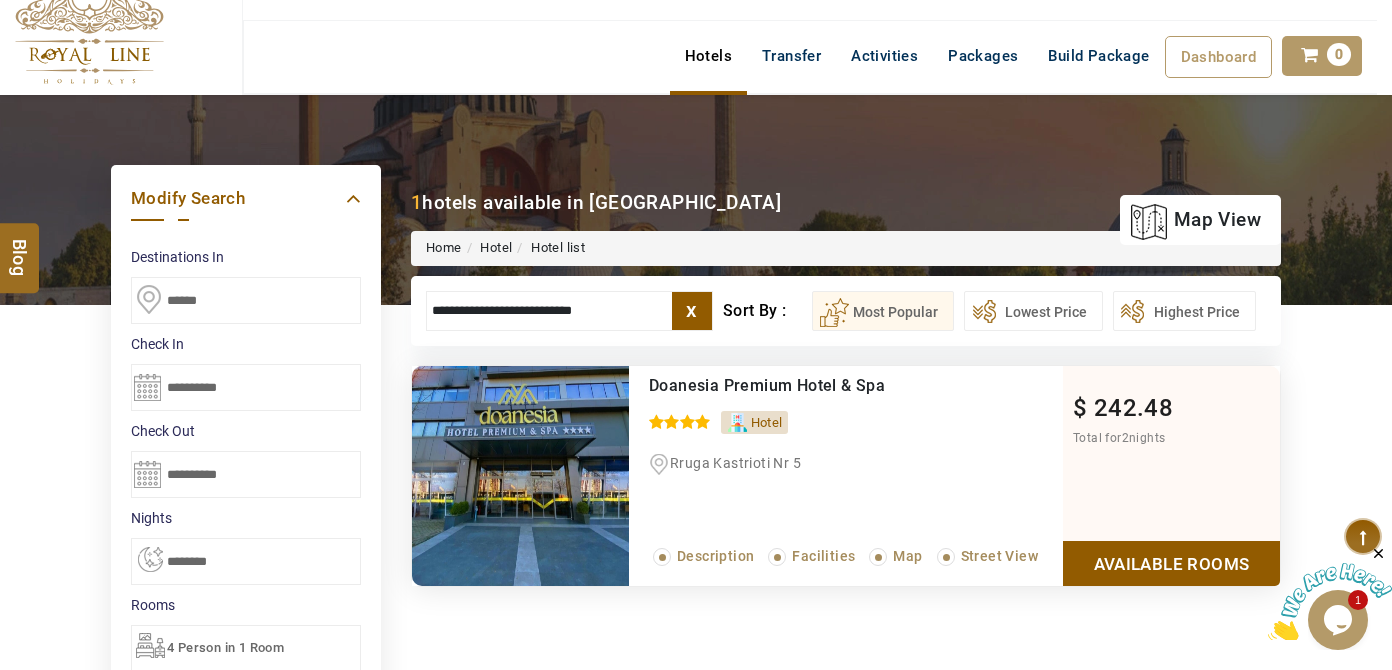 scroll, scrollTop: 90, scrollLeft: 0, axis: vertical 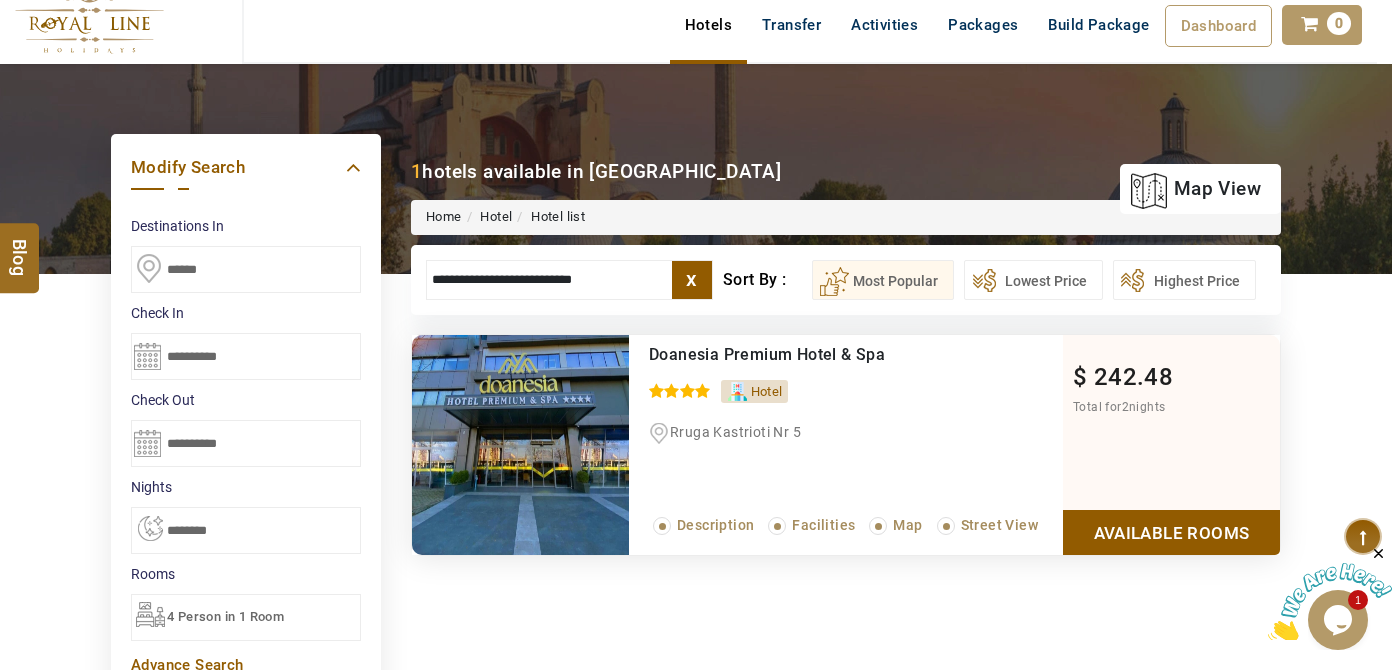click on "Available Rooms" at bounding box center (1171, 532) 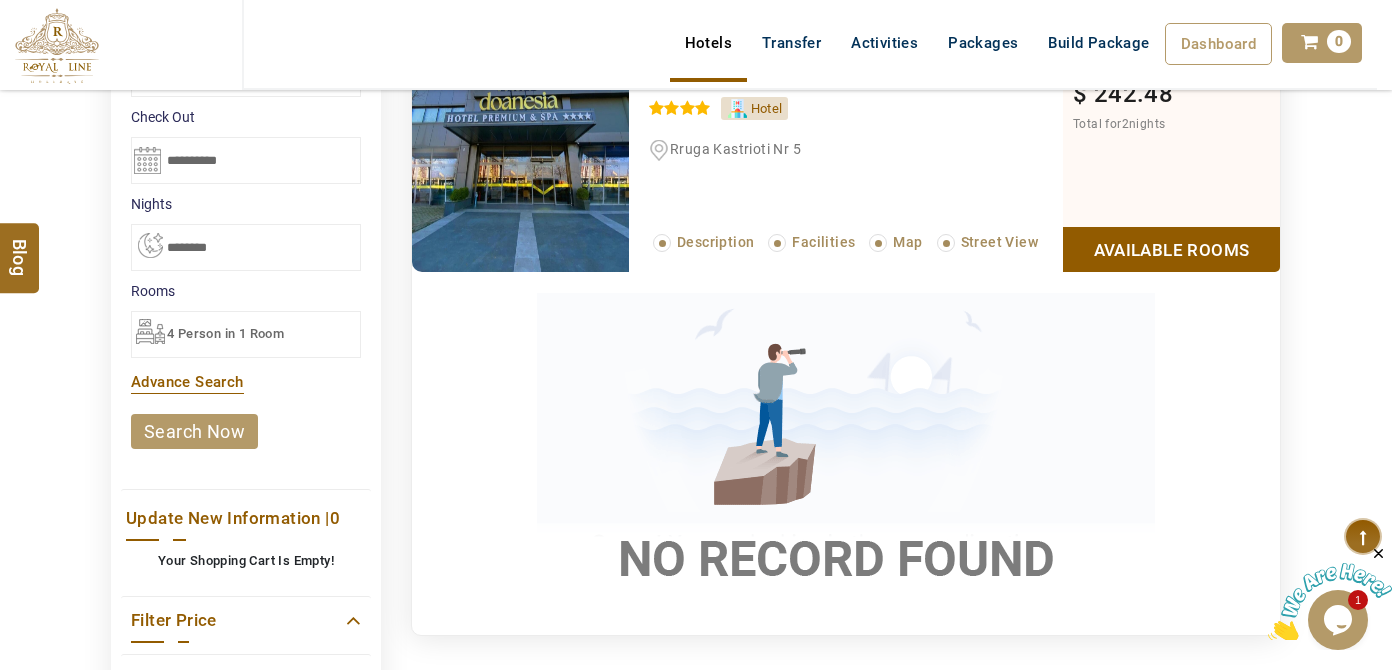 drag, startPoint x: 1184, startPoint y: 203, endPoint x: 1192, endPoint y: 256, distance: 53.600372 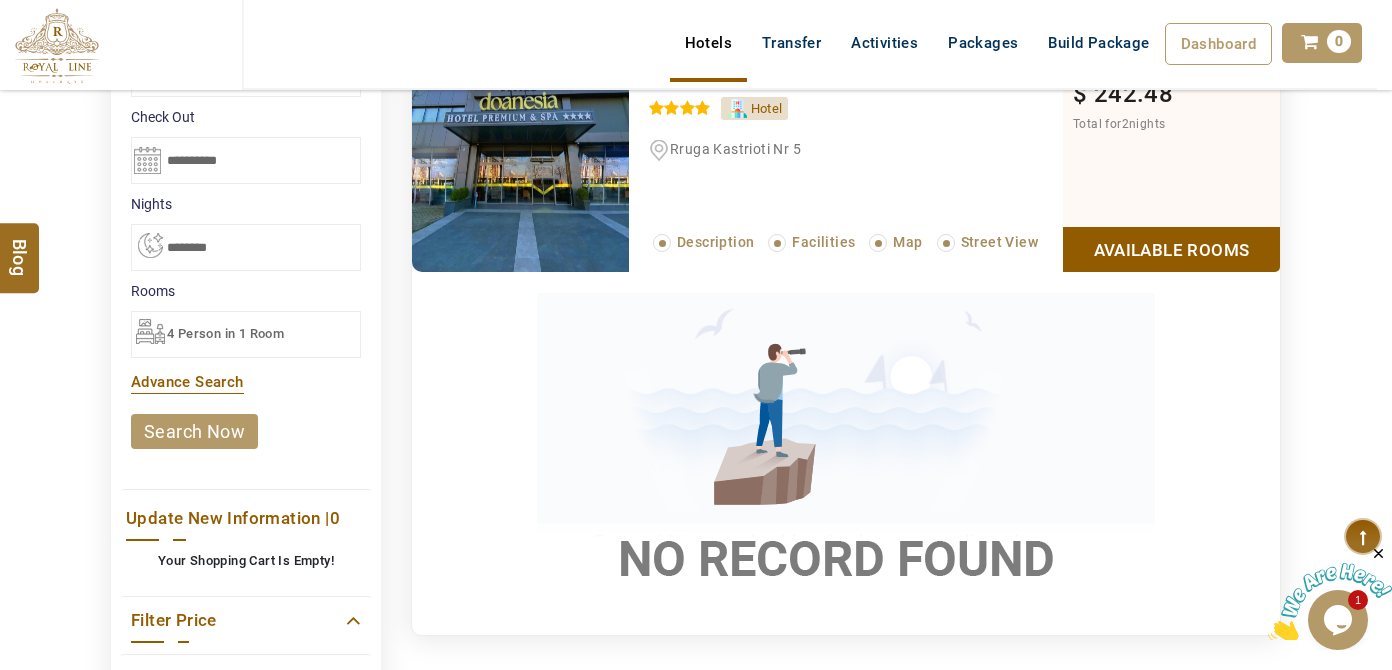 click on "$   242.48 Total for  2  nights Available Rooms" at bounding box center [1171, 162] 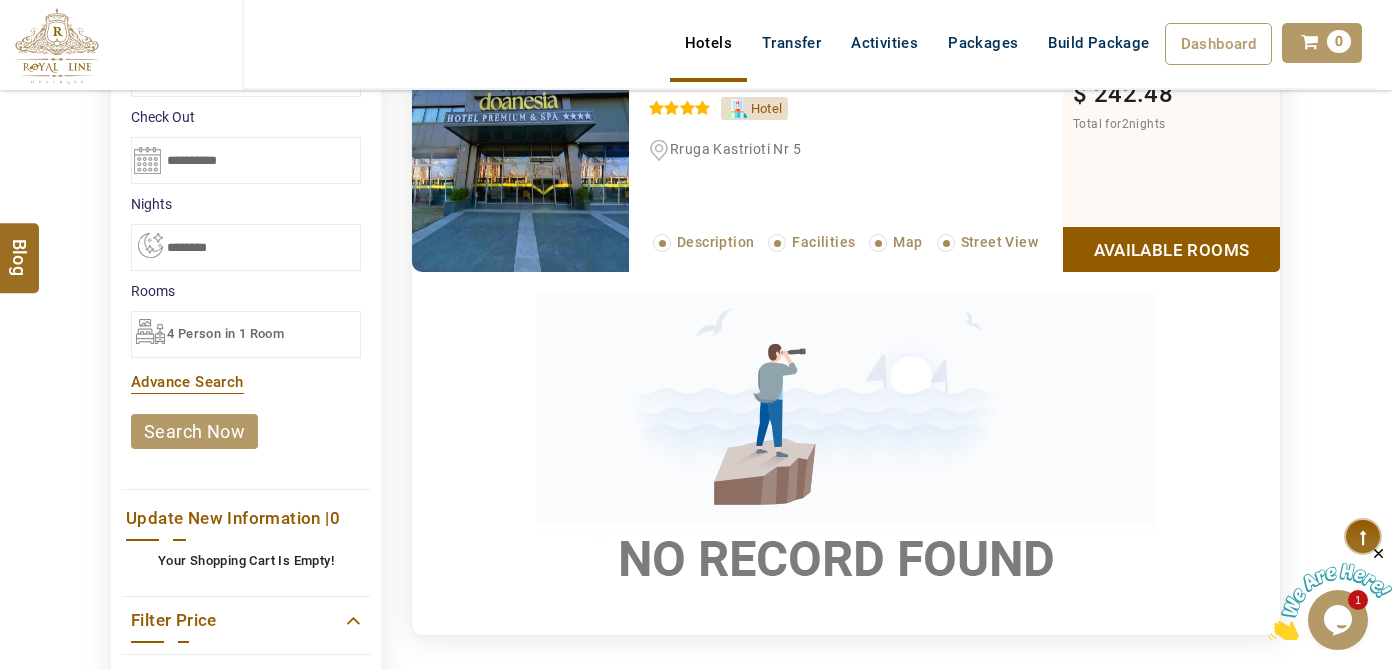 click on "Available Rooms" at bounding box center [1171, 249] 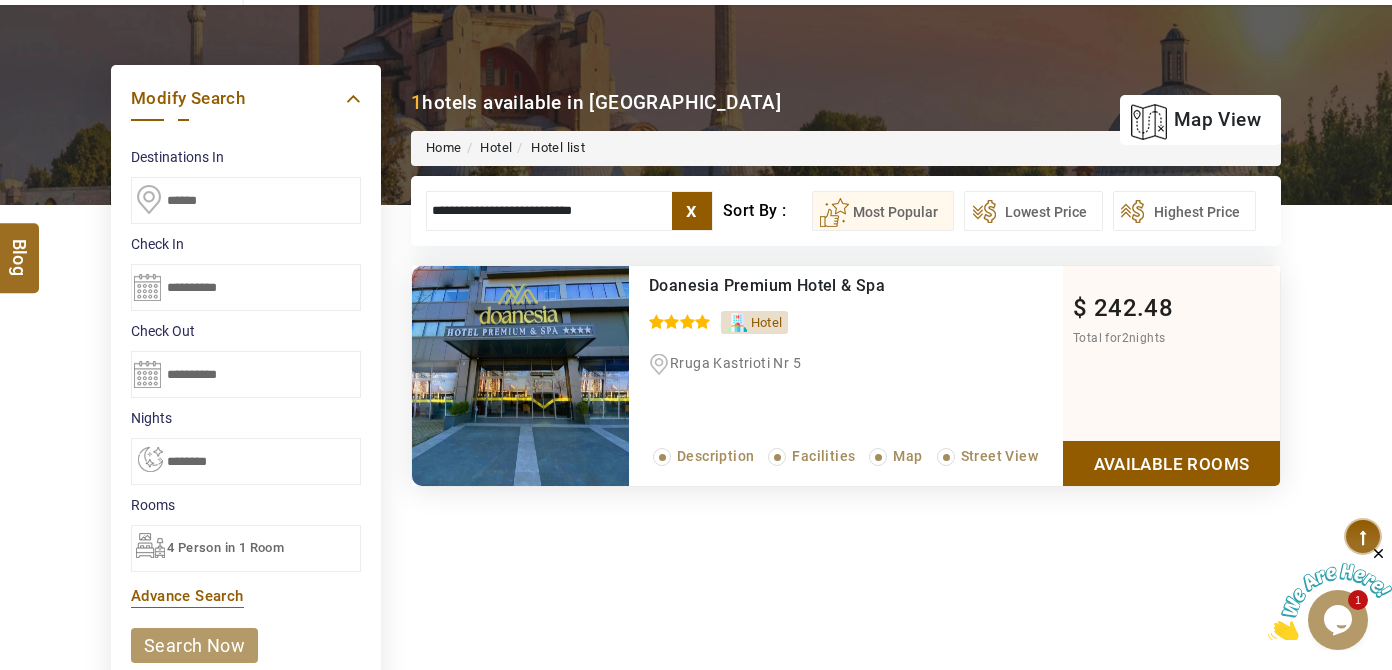 scroll, scrollTop: 191, scrollLeft: 0, axis: vertical 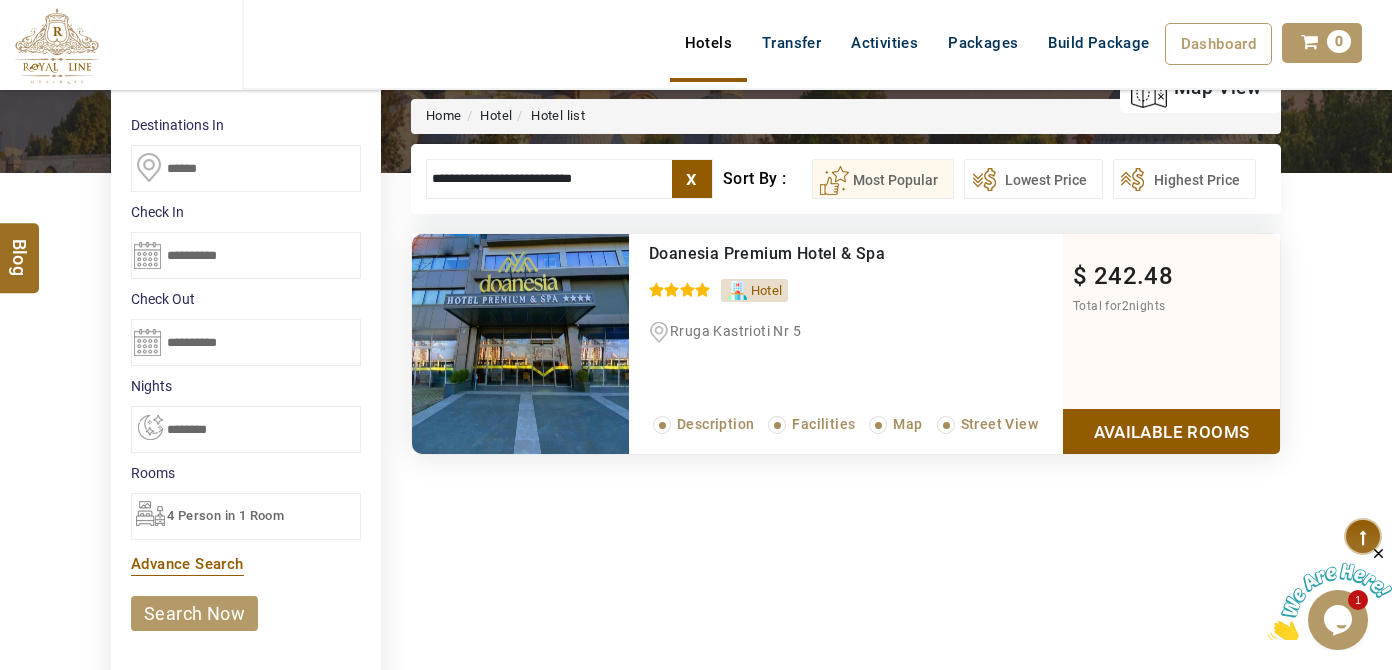 click on "Available Rooms" at bounding box center [1171, 431] 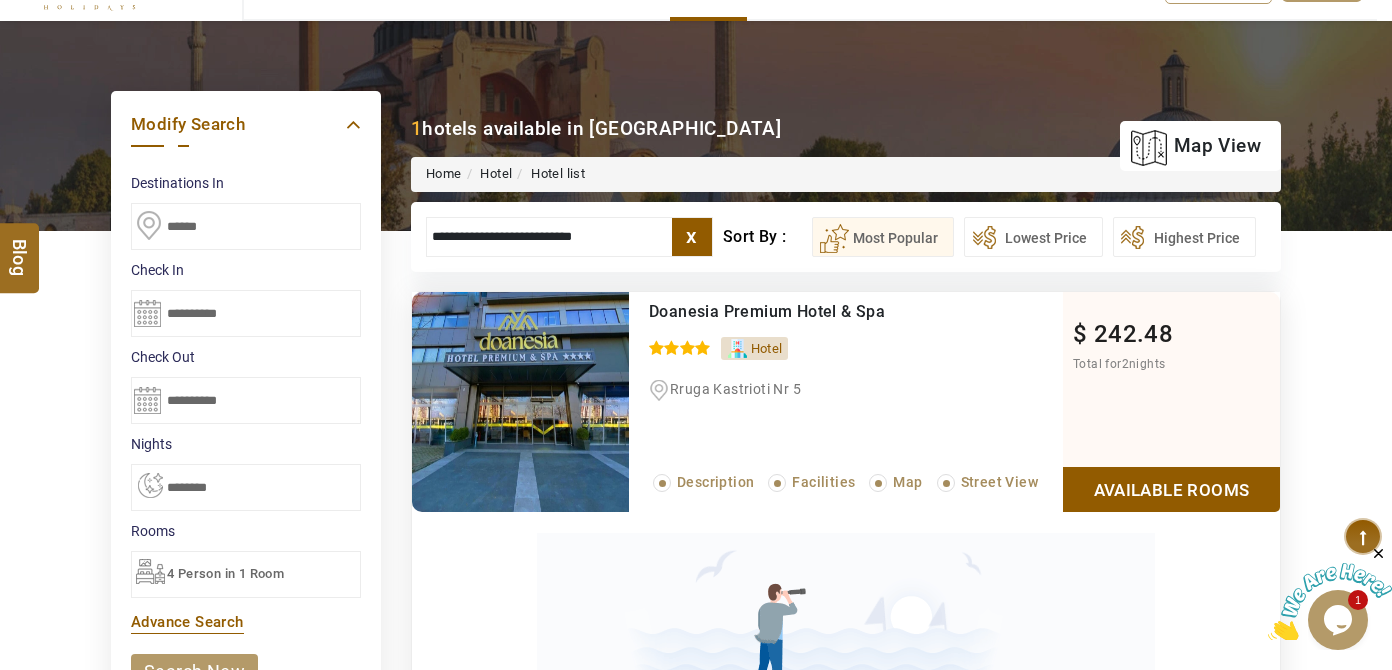 scroll, scrollTop: 191, scrollLeft: 0, axis: vertical 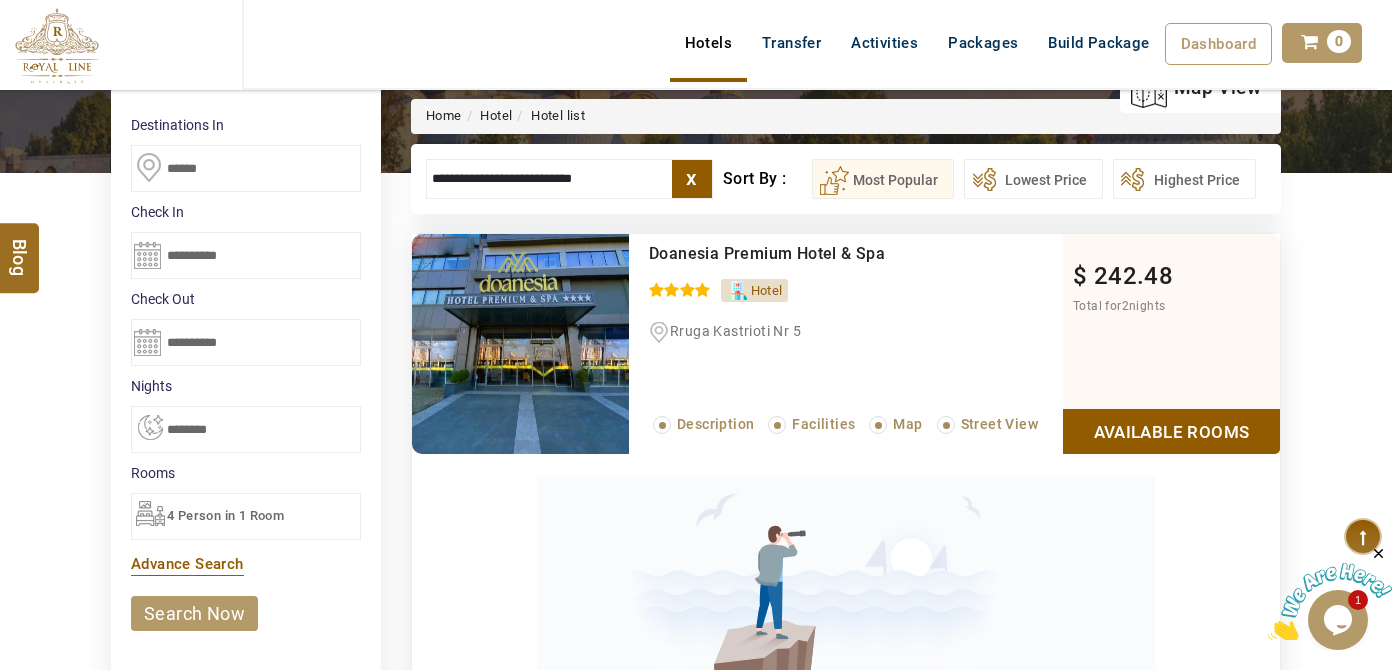 click on "**********" at bounding box center [569, 179] 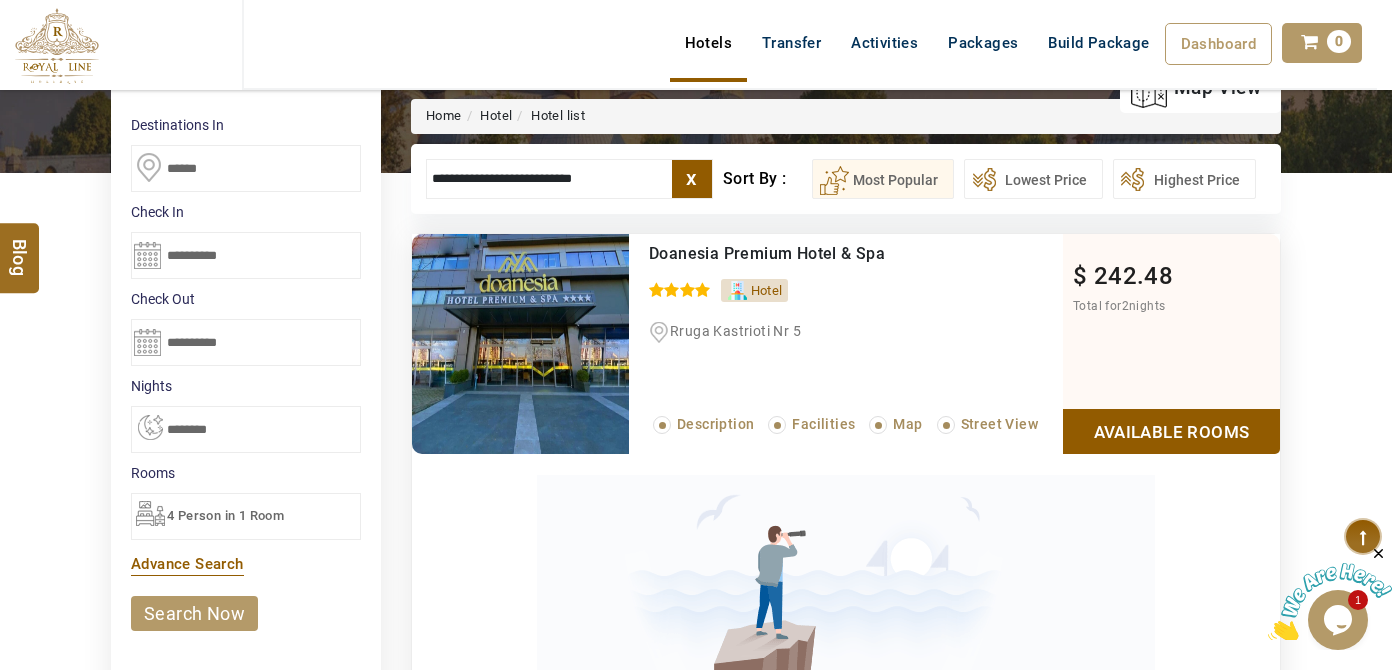 click on "**********" at bounding box center [569, 179] 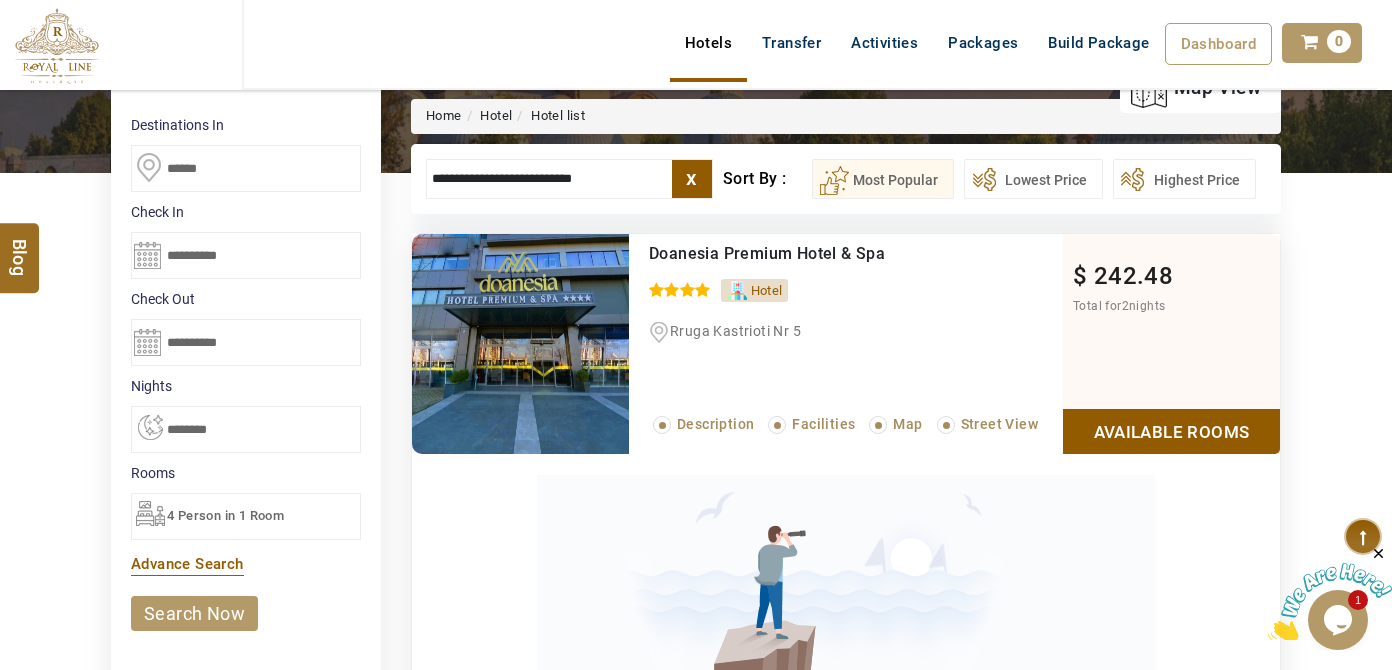 click on "**********" at bounding box center (569, 179) 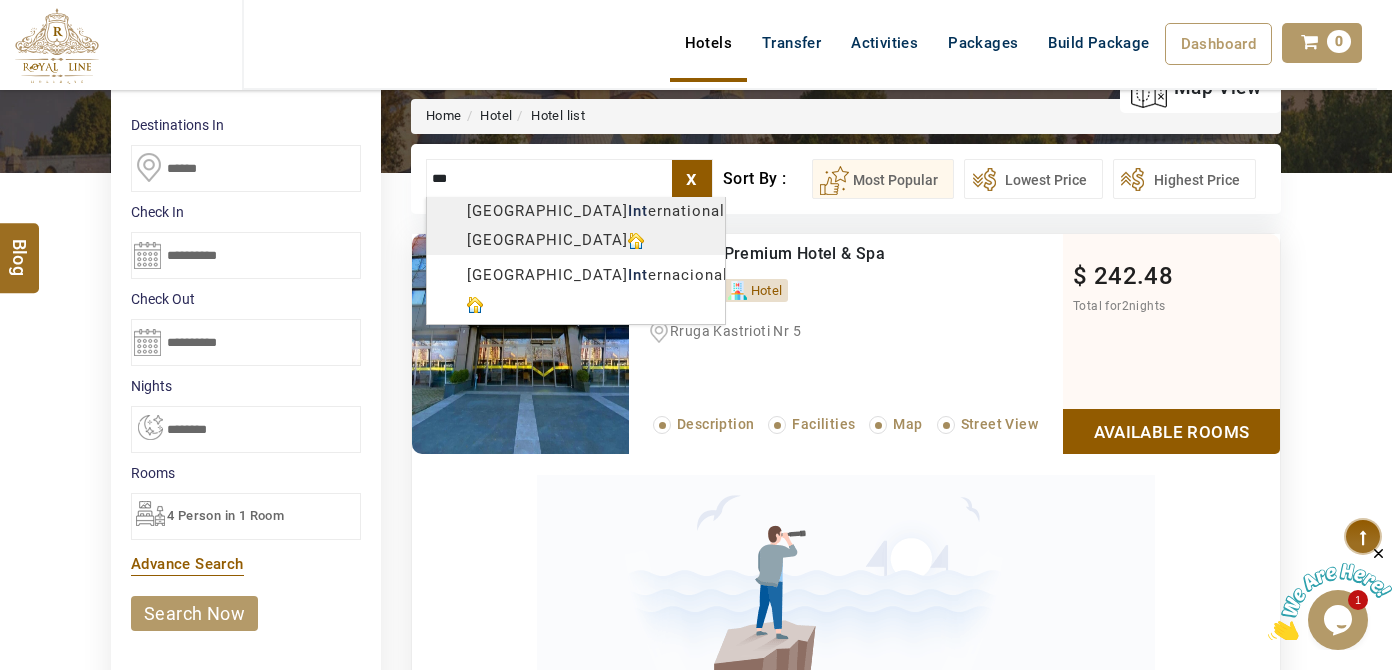 click on "[PERSON_NAME] USD AED  AED EUR  € USD  $ INR  ₹ THB  ฿ IDR  Rp BHD  BHD TRY  ₺ Credit Limit EN HE AR ES PT ZH Helpline
[PHONE_NUMBER] Register Now [PHONE_NUMBER] [EMAIL_ADDRESS][DOMAIN_NAME] About Us What we Offer Blog Why Us Contact Hotels  Transfer Activities Packages Build Package Dashboard My Profile My Booking My Reports My Quotation Sign Out 0 Points Redeem Now To Redeem 8664  Points Future Points  1597   Points Credit Limit Credit Limit USD 10500.00 70% Complete Used USD 3756.19 Available USD 6743.81 Setting  Looks like you haven't added anything to your cart yet Countinue Shopping ****** ****** Please Wait.. Blog demo
Remember me Forgot
password? LOG IN Don't have an account?   Register Now My Booking View/ Print/Cancel Your Booking without Signing in Submit Applying Filters...... Hotels For You Will Be Loading Soon demo
In A Few Moment, You Will Be Celebrating Best Hotel options galore ! Check In   CheckOut Rooms Rooms Please Wait Please Wait ... X 1" at bounding box center (696, 741) 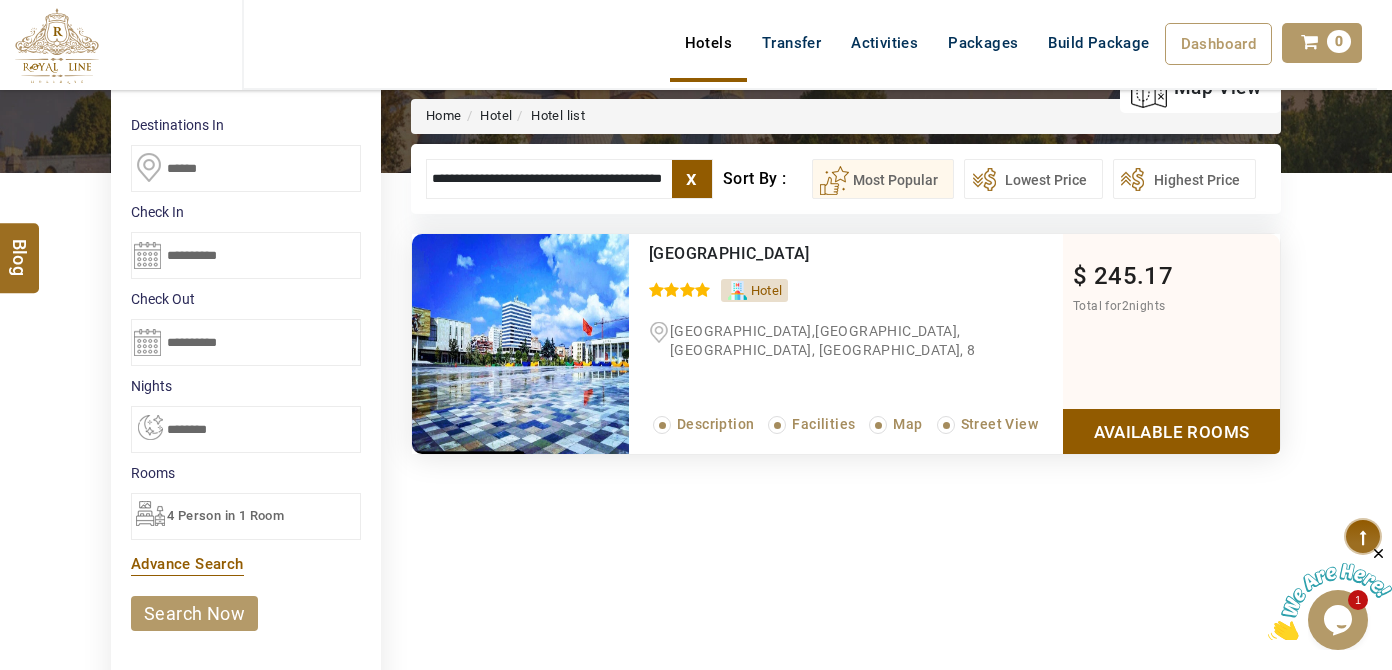 type on "**********" 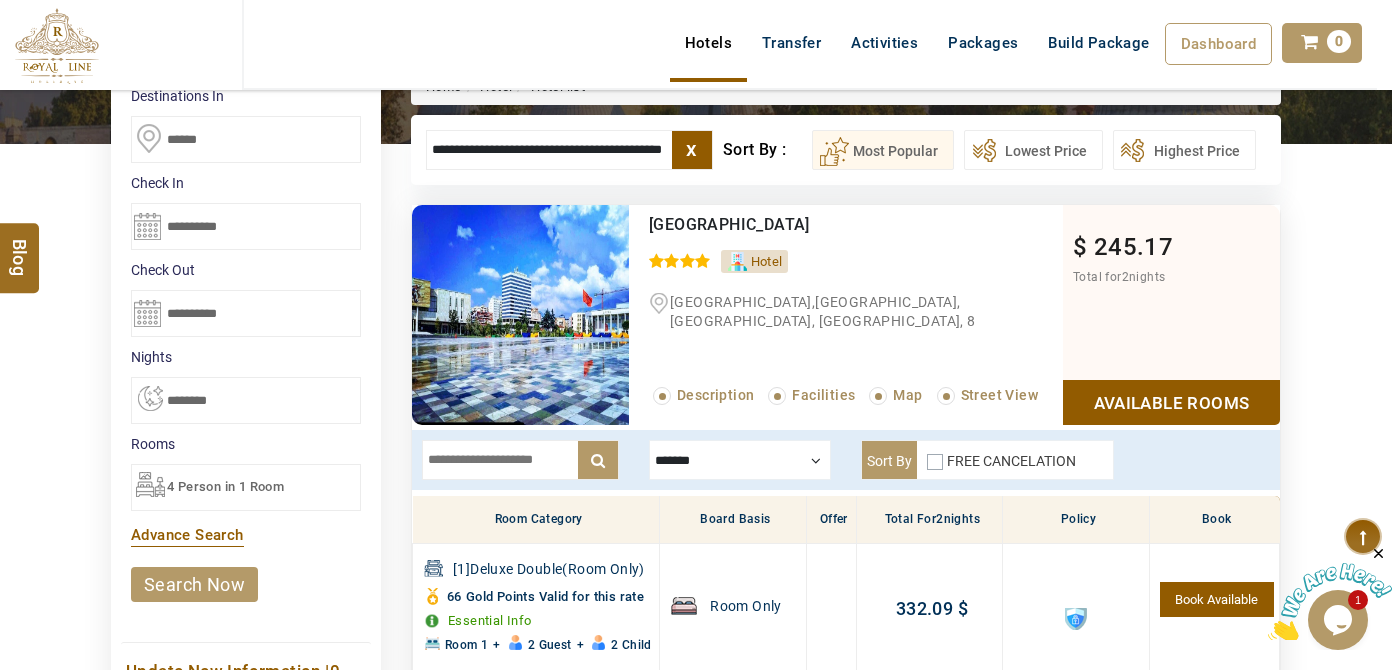 scroll, scrollTop: 9, scrollLeft: 0, axis: vertical 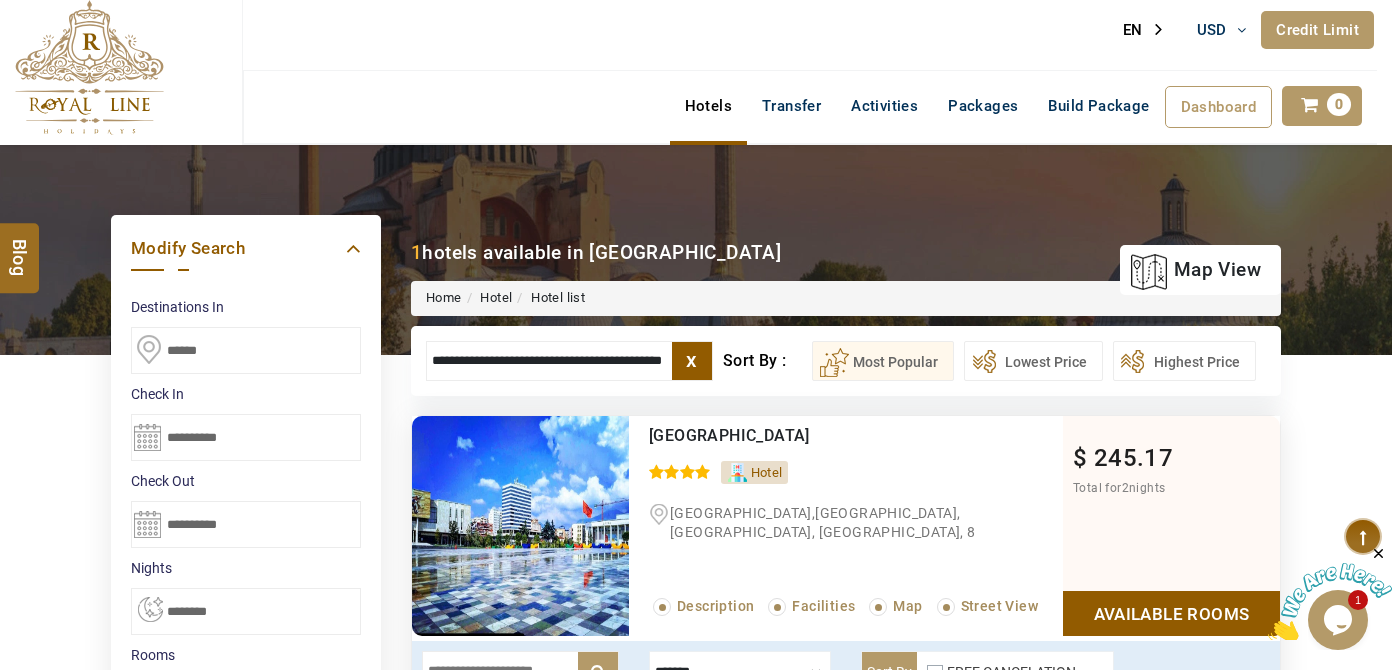 click on "x" at bounding box center (692, 361) 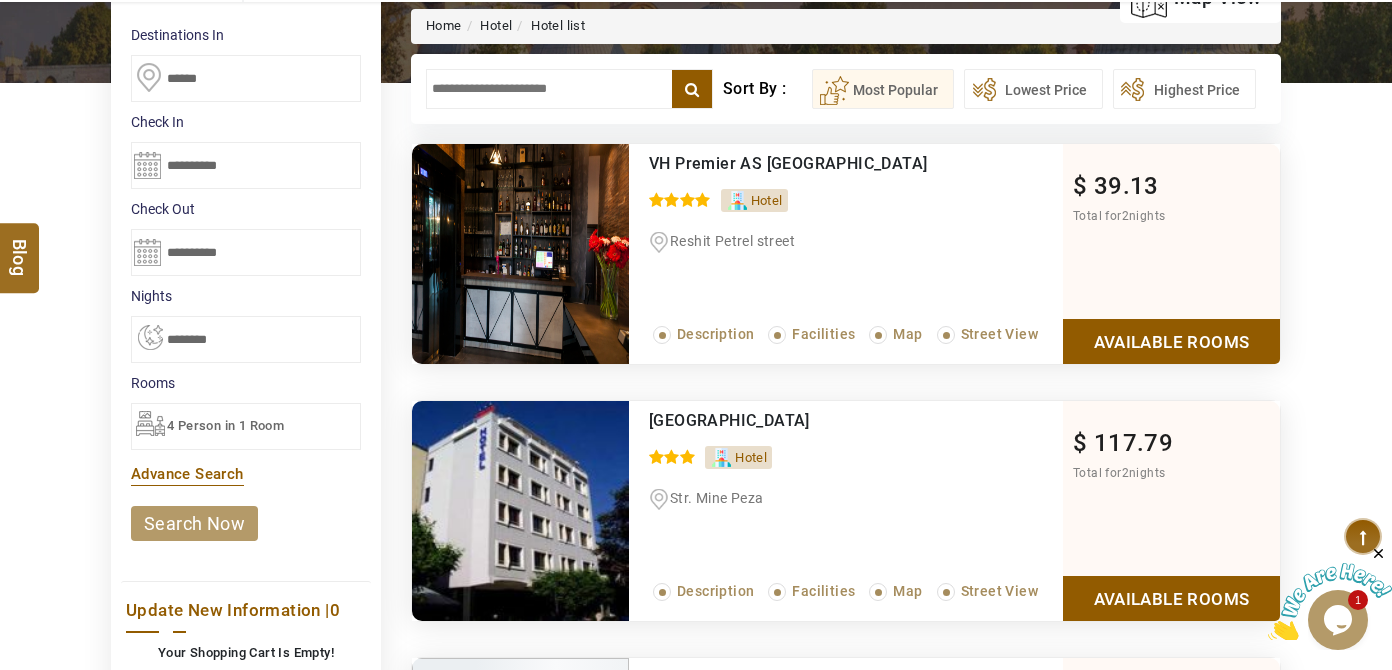 scroll, scrollTop: 282, scrollLeft: 0, axis: vertical 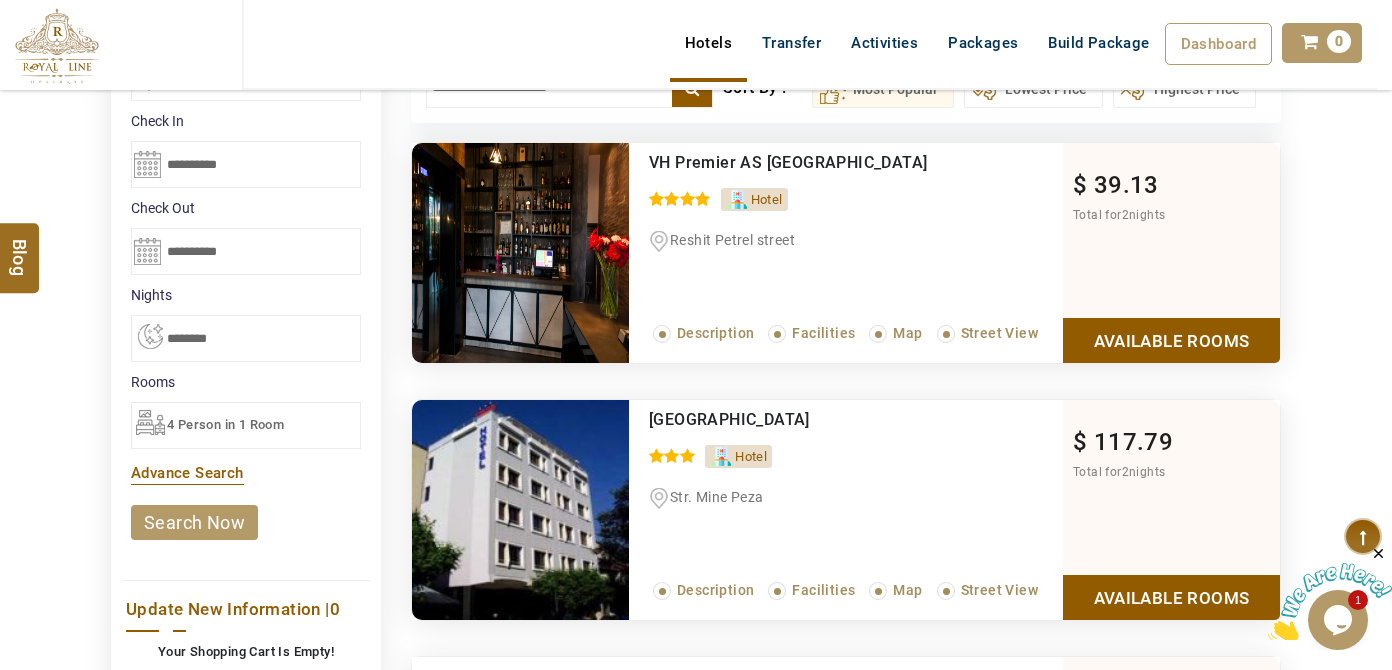 click on "4 Person in    1 Room" at bounding box center [246, 425] 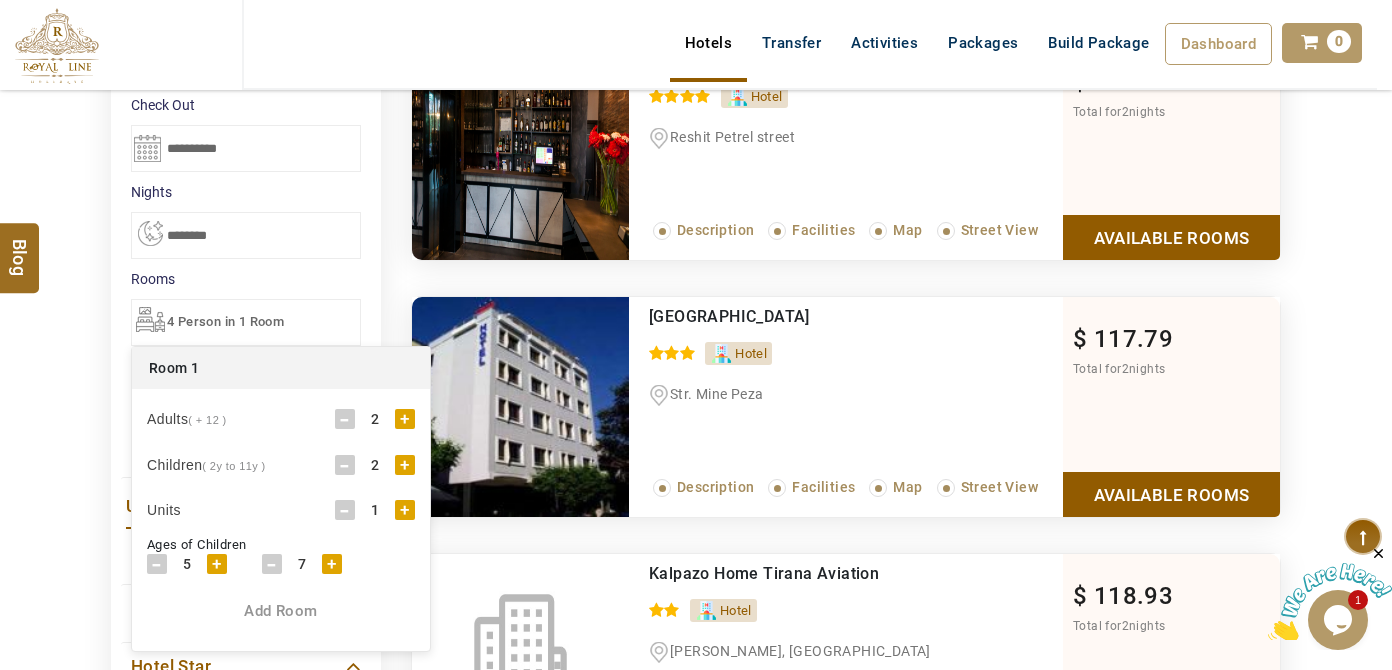 scroll, scrollTop: 464, scrollLeft: 0, axis: vertical 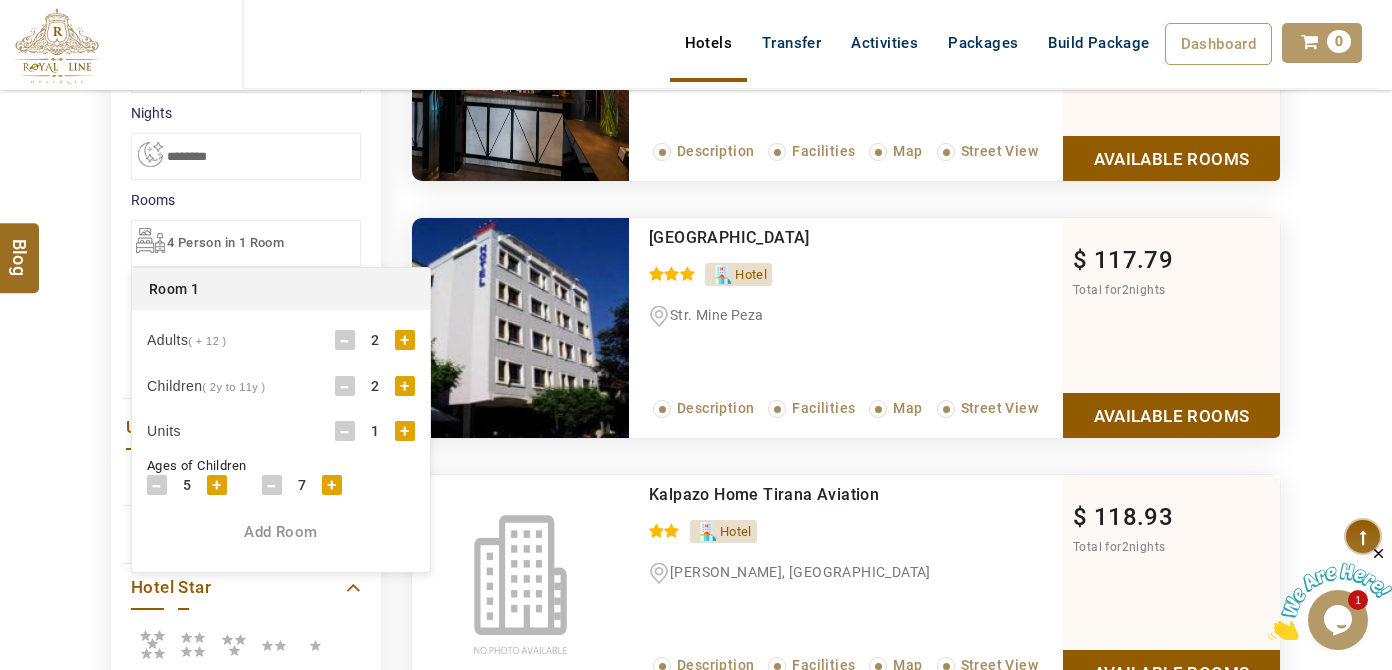 click on "-" at bounding box center [345, 386] 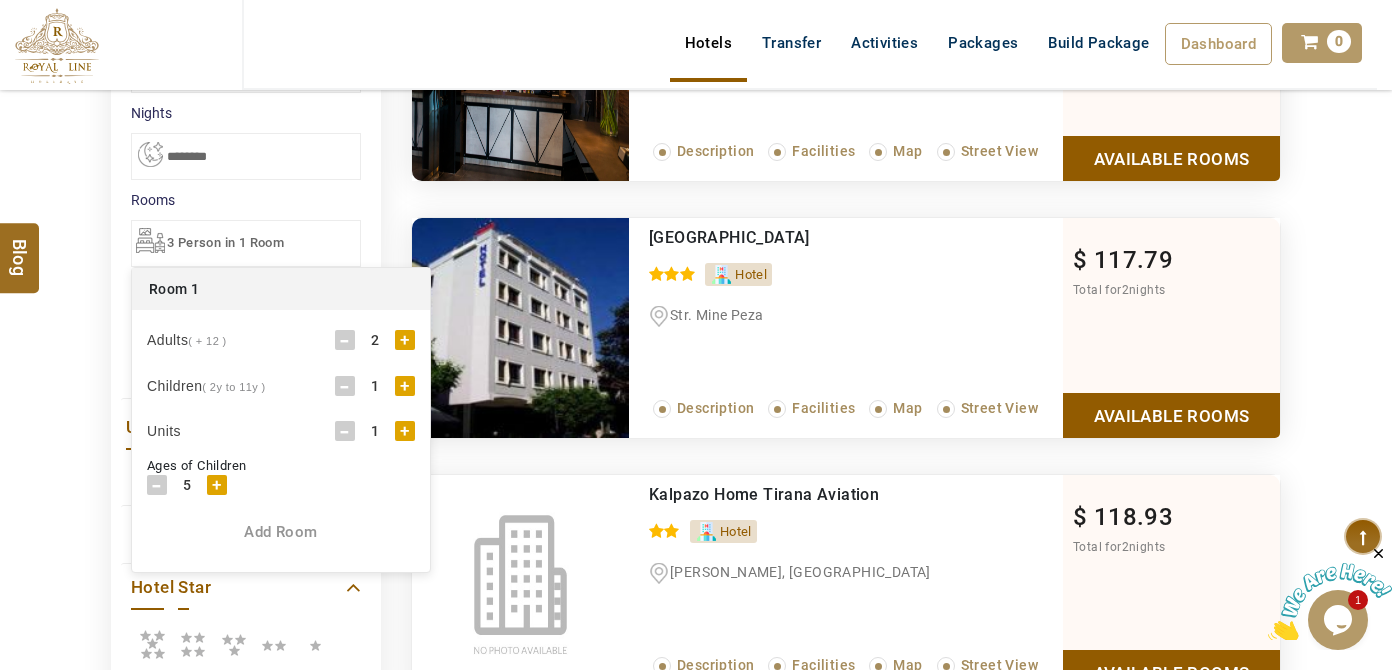 click on "DESTINATION + Add Destination  Nationality Afghanistan Albania Algeria American Samoa Andorra Angola Anguilla Antigua And Barbuda Argentina Armenia Aruba Australia Austria Azerbaijan Bahamas Bahrain Bangladesh Barbados Belarus Belgium Belize Benin Bermuda Bhutan Bolivia Bosnia Herzegovina Botswana Brazil British Indian Ocean Territory British Virgin Islands Brunei Darussalam Bulgaria Burkina Faso Burundi Cambodia Cameroon Canada Cape Verde Caribbean Cayman Islands Central African Republic Chad Chile China Christmas Island Cocos (Keeling) Islands Colombia Comoros Congo (Democratic Republic) Congo (Republic Of) Cook Islands Costa Rica Croatia Cuba Cyprus Czech Republic Denmark Djibouti Dominica Dominican Republic East Timor Ecuador Egypt El Salvador Equatorial Guinea Eritrea Estonia Ethiopia Falkland Islands(Malvinas) Faroe Islands Fiji Finland France French Guiana French Polynesia French Southern Territories Gabon Gambia Georgia Germany Ghana Gibraltar Greece Greenland Grenada Guadeloupe Guam Guatemala Guinea" at bounding box center [696, 467] 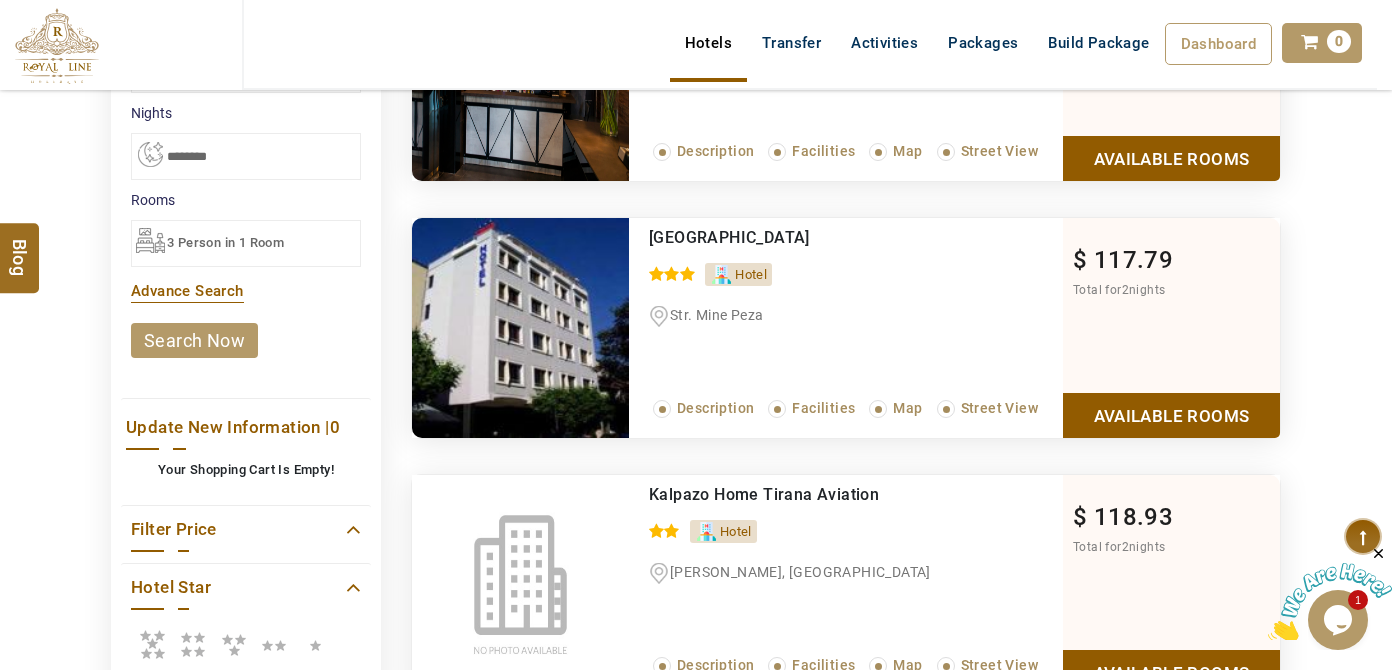 click on "search now" at bounding box center (194, 340) 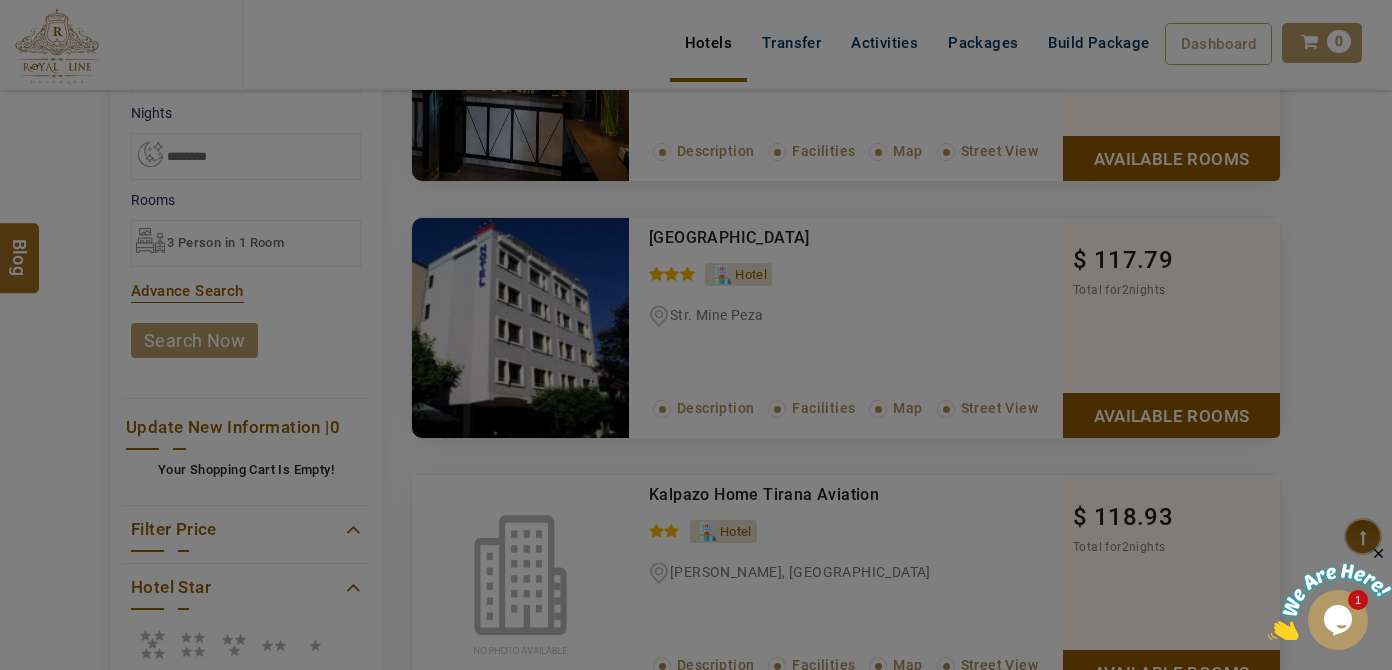 click on "LARISA HAWWARI USD AED  AED EUR  € USD  $ INR  ₹ THB  ฿ IDR  Rp BHD  BHD TRY  ₺ Credit Limit EN HE AR ES PT ZH Helpline
+971 55 344 0168 Register Now +971 55 344 0168 info@royallineholidays.com About Us What we Offer Blog Why Us Contact Hotels  Transfer Activities Packages Build Package Dashboard My Profile My Booking My Reports My Quotation Sign Out 0 Points Redeem Now To Redeem 8664  Points Future Points  1597   Points Credit Limit Credit Limit USD 10500.00 70% Complete Used USD 3756.19 Available USD 6743.81 Setting  Looks like you haven't added anything to your cart yet Countinue Shopping ****** ****** Please Wait.. Blog demo
Remember me Forgot
password? LOG IN Don't have an account?   Register Now My Booking View/ Print/Cancel Your Booking without Signing in Submit Applying Filters...... Hotels For You Will Be Loading Soon demo
In A Few Moment, You Will Be Celebrating Best Hotel options galore ! Check In   14 Aug, 2025 CheckOut 16 Aug, 2025 Rooms 1 Rooms X +" at bounding box center [696, 670] 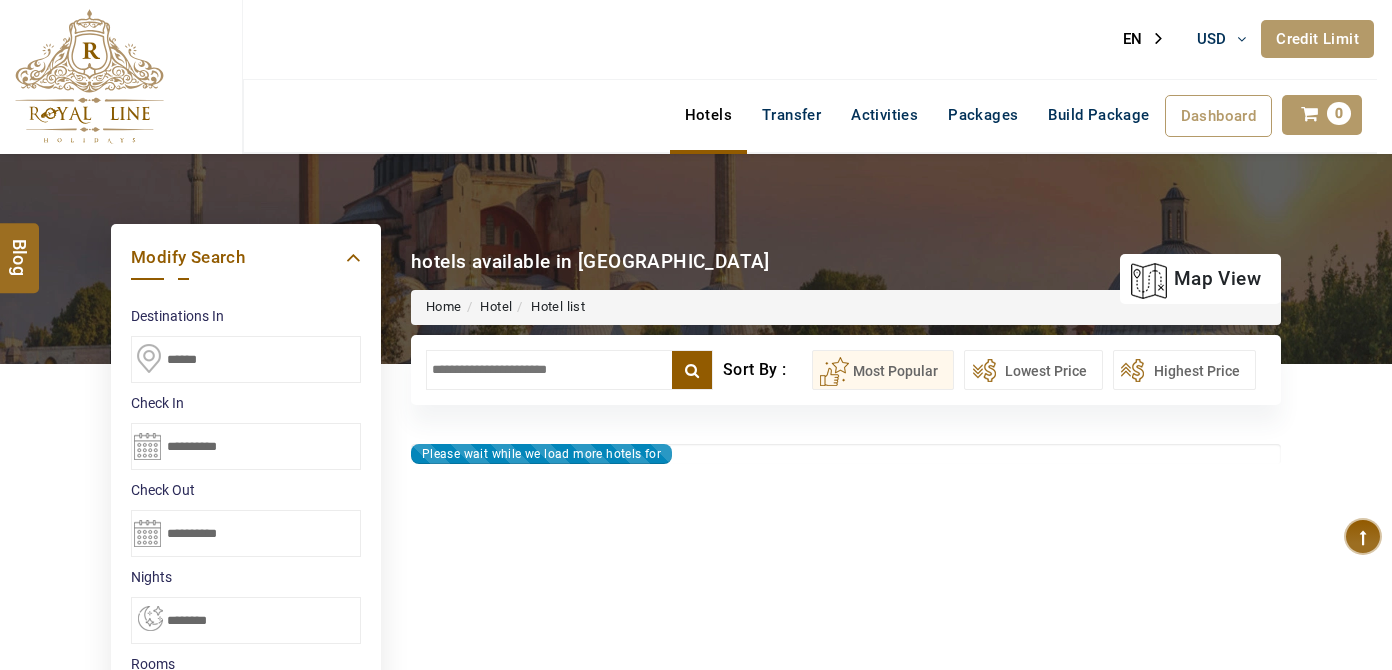 select on "*" 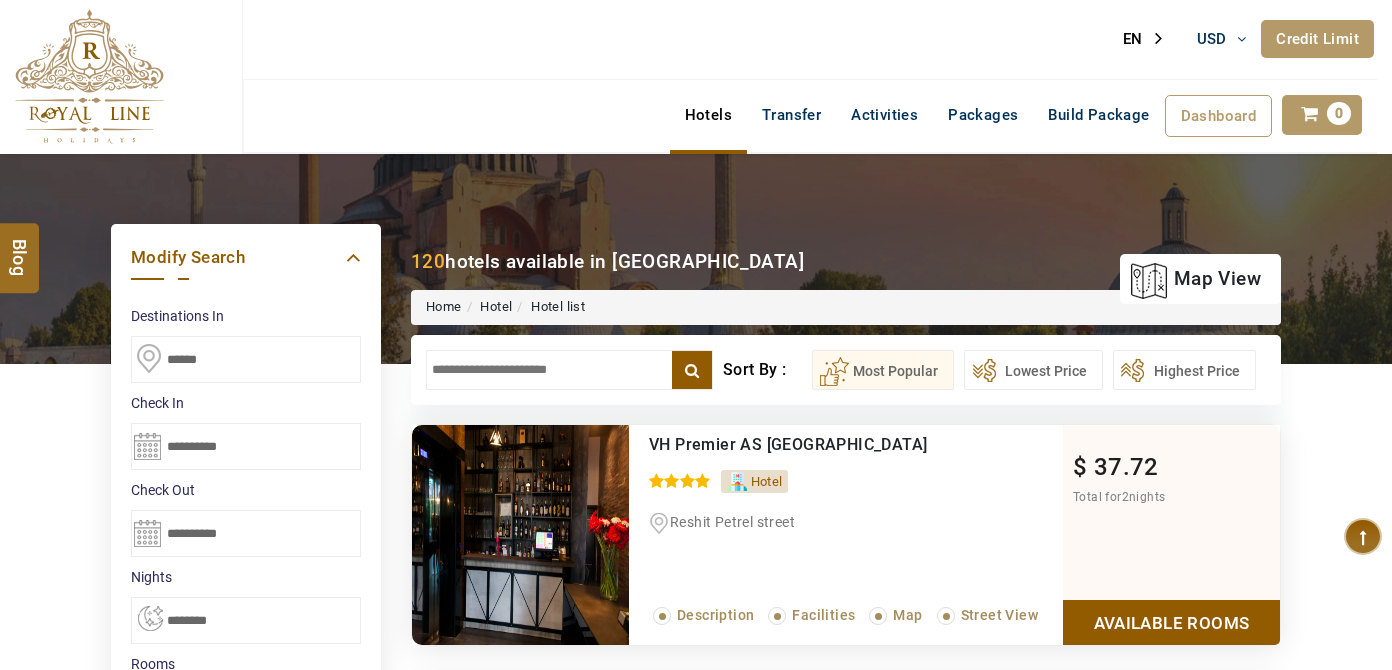 scroll, scrollTop: 0, scrollLeft: 0, axis: both 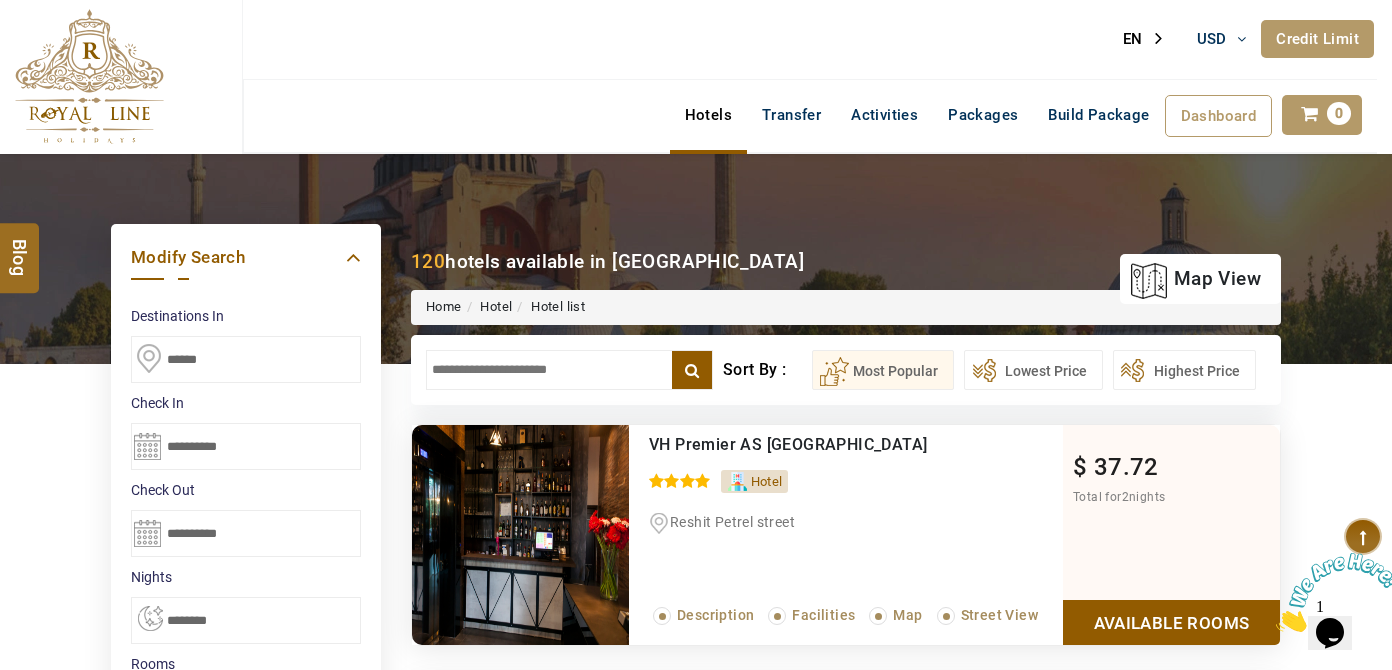 click on "******" at bounding box center [246, 359] 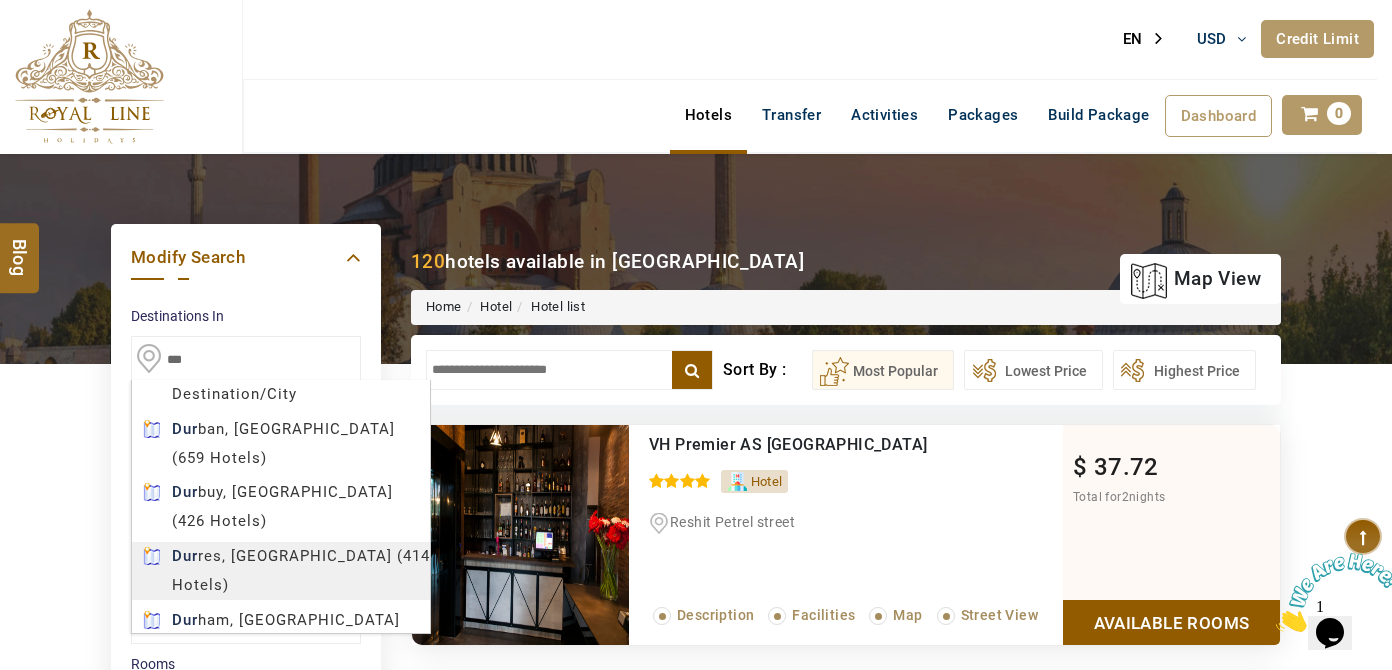 type on "******" 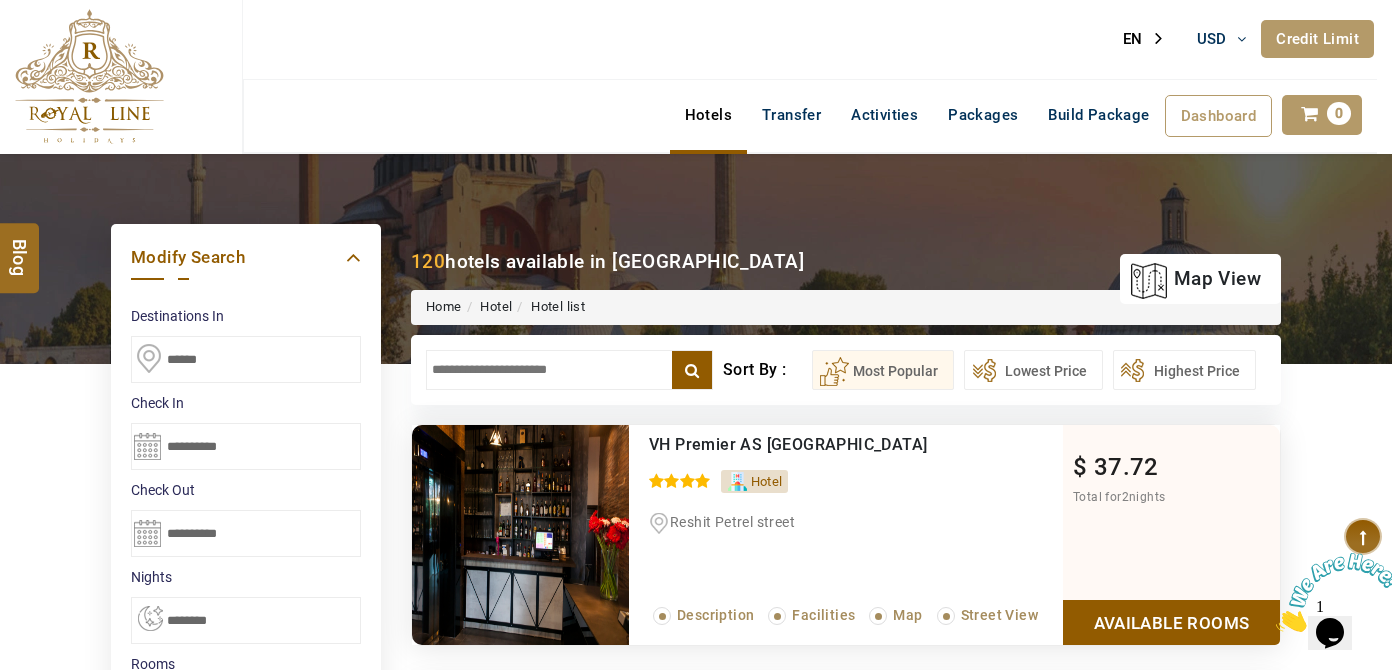 click on "[PERSON_NAME] USD AED  AED EUR  € USD  $ INR  ₹ THB  ฿ IDR  Rp BHD  BHD TRY  ₺ Credit Limit EN HE AR ES PT ZH Helpline
[PHONE_NUMBER] Register Now [PHONE_NUMBER] [EMAIL_ADDRESS][DOMAIN_NAME] About Us What we Offer Blog Why Us Contact Hotels  Transfer Activities Packages Build Package Dashboard My Profile My Booking My Reports My Quotation Sign Out 0 Points Redeem Now To Redeem 8664  Points Future Points  1597   Points Credit Limit Credit Limit USD 10500.00 70% Complete Used USD 3756.19 Available USD 6743.81 Setting  Looks like you haven't added anything to your cart yet Countinue Shopping ****** ****** Please Wait.. Blog demo
Remember me Forgot
password? LOG IN Don't have an account?   Register Now My Booking View/ Print/Cancel Your Booking without Signing in Submit Applying Filters...... Hotels For You Will Be Loading Soon demo
In A Few Moment, You Will Be Celebrating Best Hotel options galore ! Check In   CheckOut Rooms Rooms Please Wait Please Wait ... X 1" at bounding box center [696, 1134] 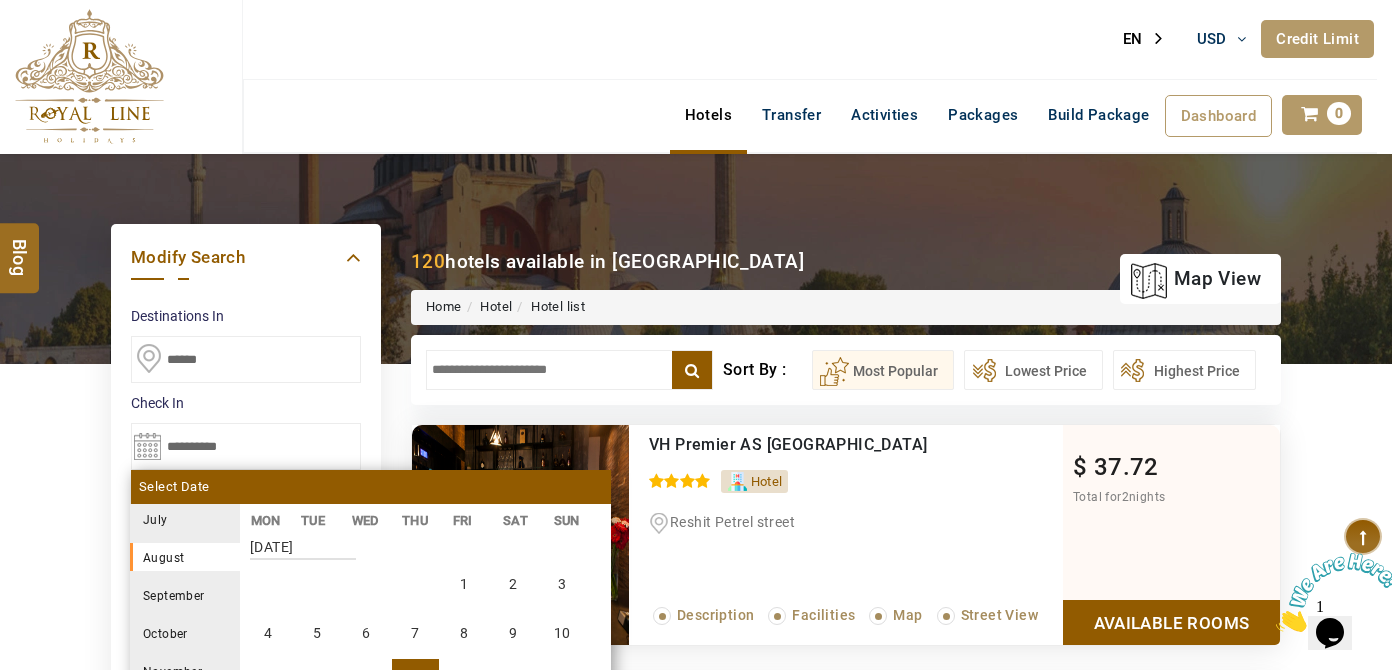 scroll, scrollTop: 552, scrollLeft: 0, axis: vertical 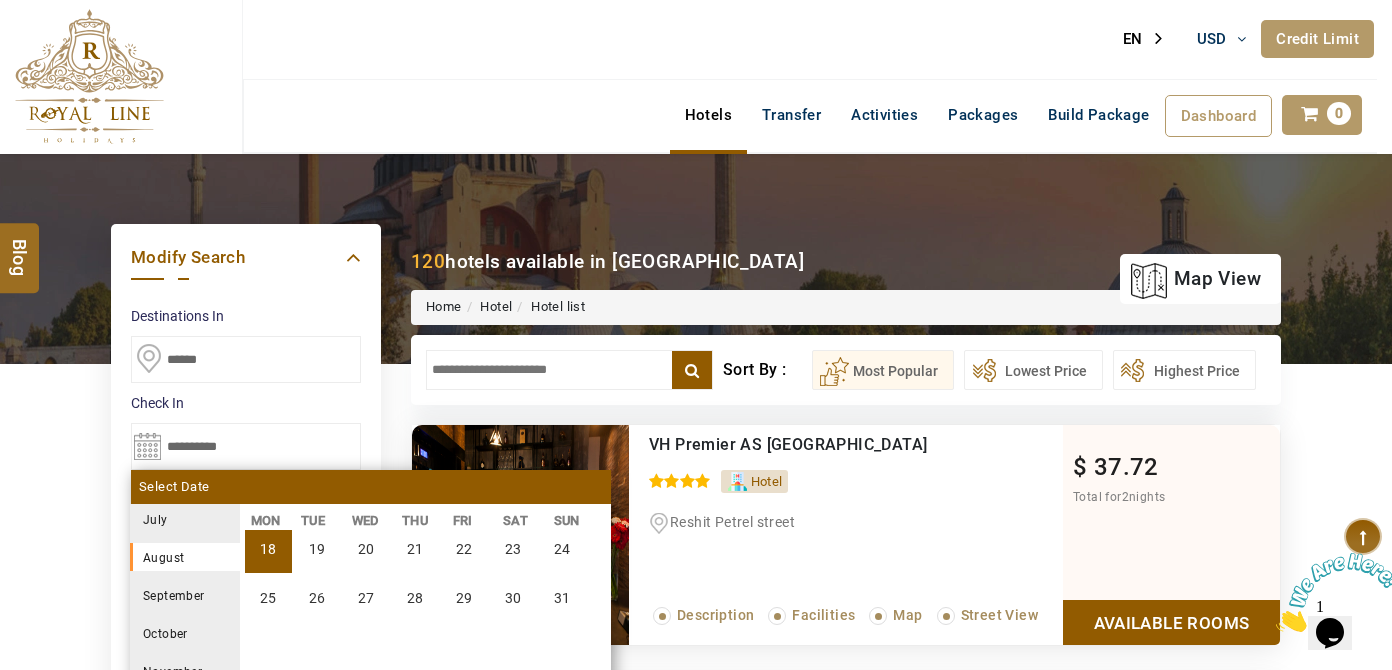 click on "18" at bounding box center (268, 549) 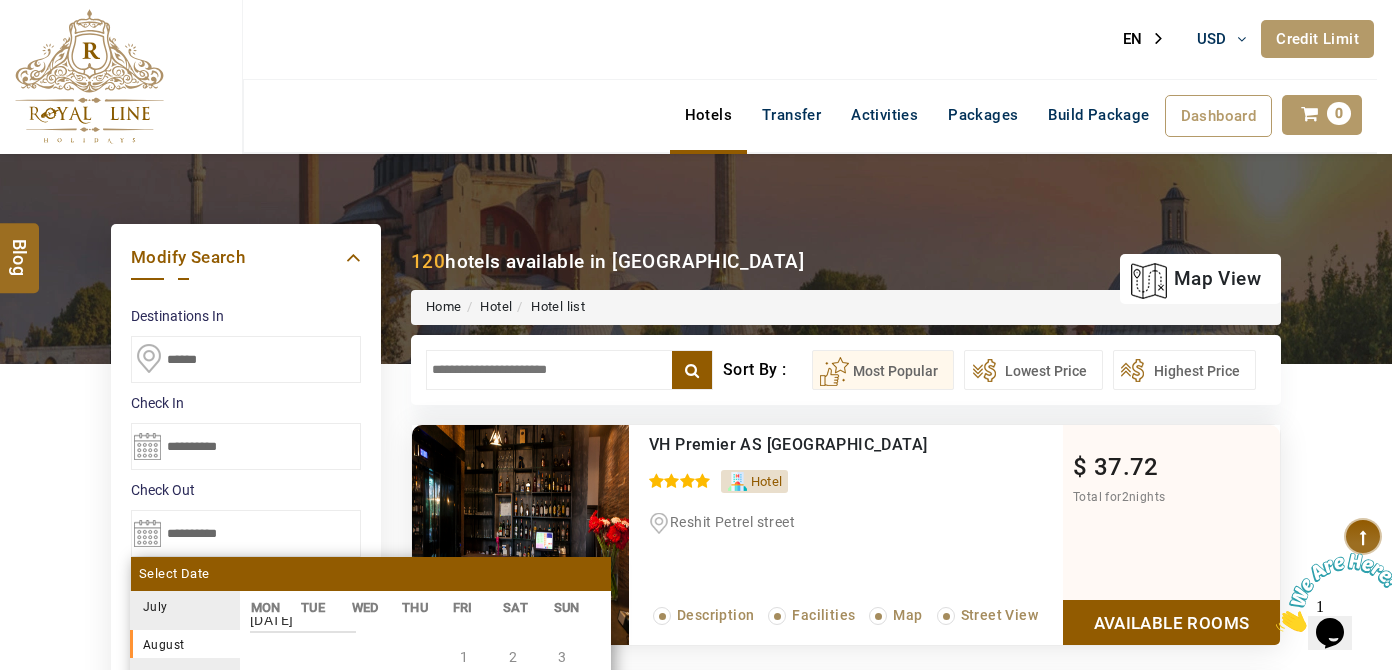 scroll, scrollTop: 370, scrollLeft: 0, axis: vertical 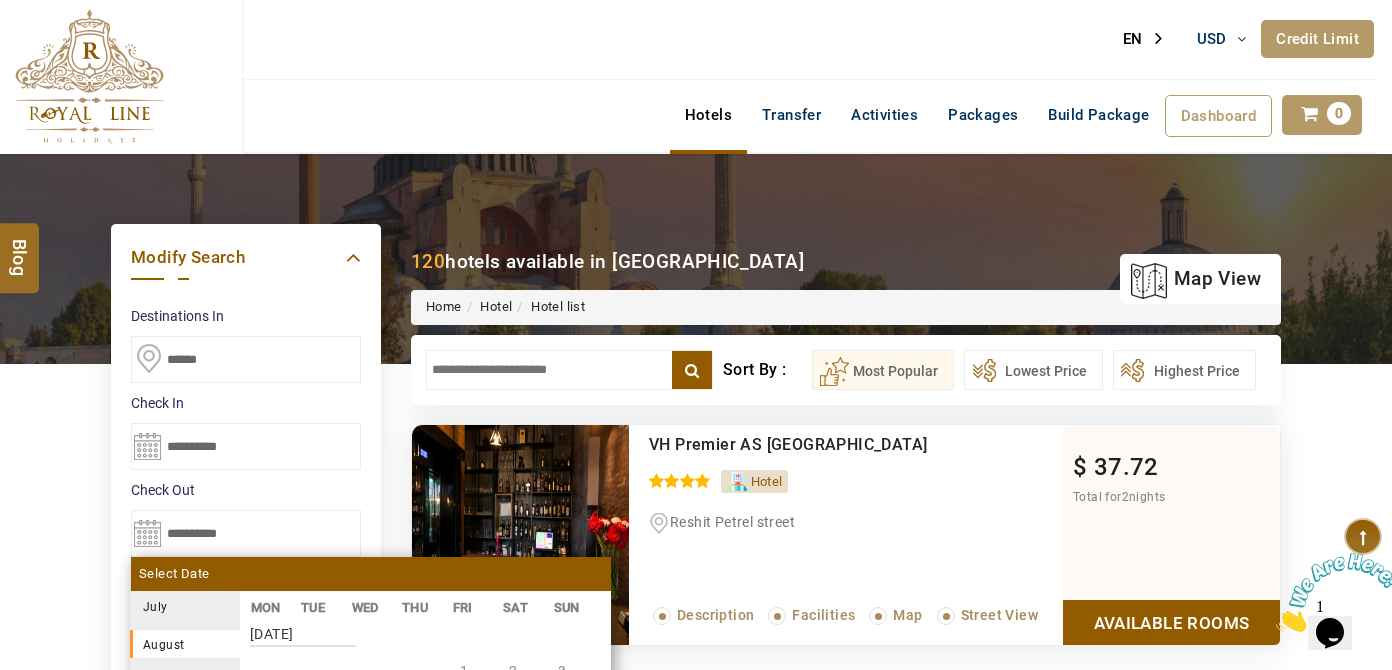 click on "DESTINATION + Add Destination  Nationality Afghanistan Albania Algeria American Samoa Andorra Angola Anguilla Antigua And Barbuda Argentina Armenia Aruba Australia Austria Azerbaijan Bahamas Bahrain Bangladesh Barbados Belarus Belgium Belize Benin Bermuda Bhutan Bolivia Bosnia Herzegovina Botswana Brazil British Indian Ocean Territory British Virgin Islands Brunei Darussalam Bulgaria Burkina Faso Burundi Cambodia Cameroon Canada Cape Verde Caribbean Cayman Islands Central African Republic Chad Chile China Christmas Island Cocos (Keeling) Islands Colombia Comoros Congo (Democratic Republic) Congo (Republic Of) Cook Islands Costa Rica Croatia Cuba Cyprus Czech Republic Denmark Djibouti Dominica Dominican Republic East Timor Ecuador Egypt El Salvador Equatorial Guinea Eritrea Estonia Ethiopia Falkland Islands(Malvinas) Faroe Islands Fiji Finland France French Guiana French Polynesia French Southern Territories Gabon Gambia Georgia Germany Ghana Gibraltar Greece Greenland Grenada Guadeloupe Guam Guatemala Guinea" at bounding box center (696, 931) 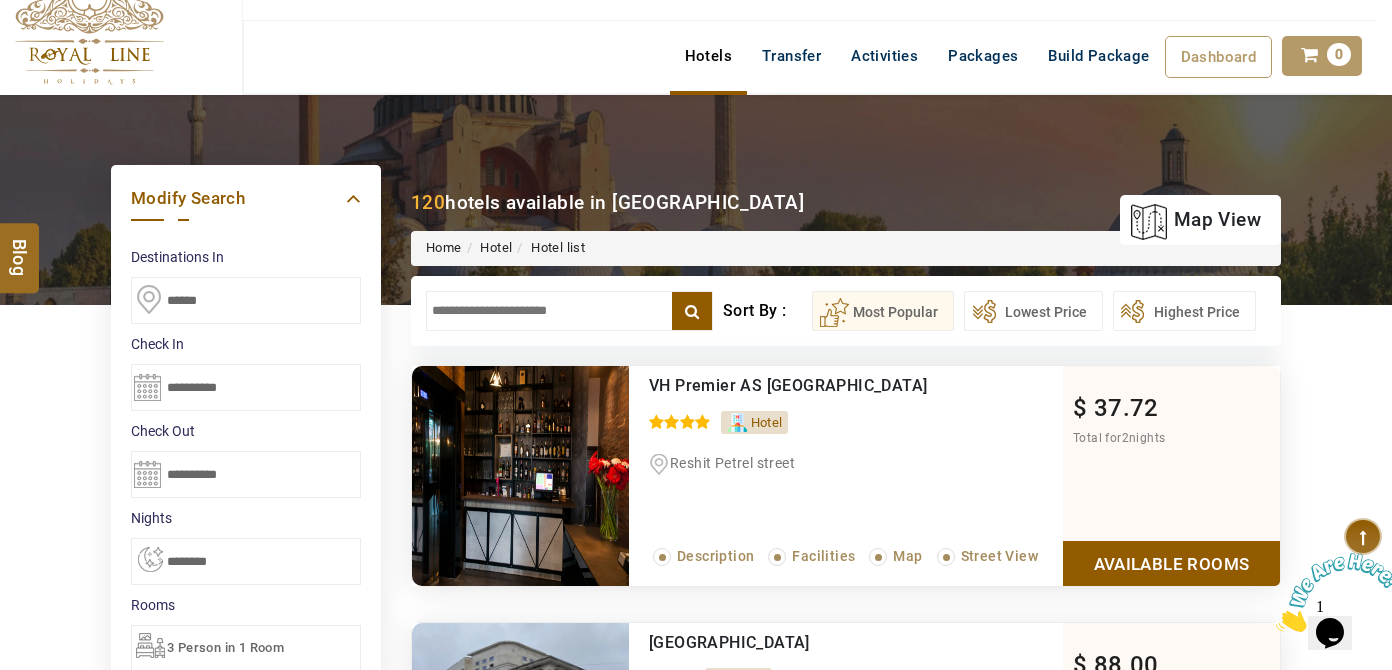 scroll, scrollTop: 90, scrollLeft: 0, axis: vertical 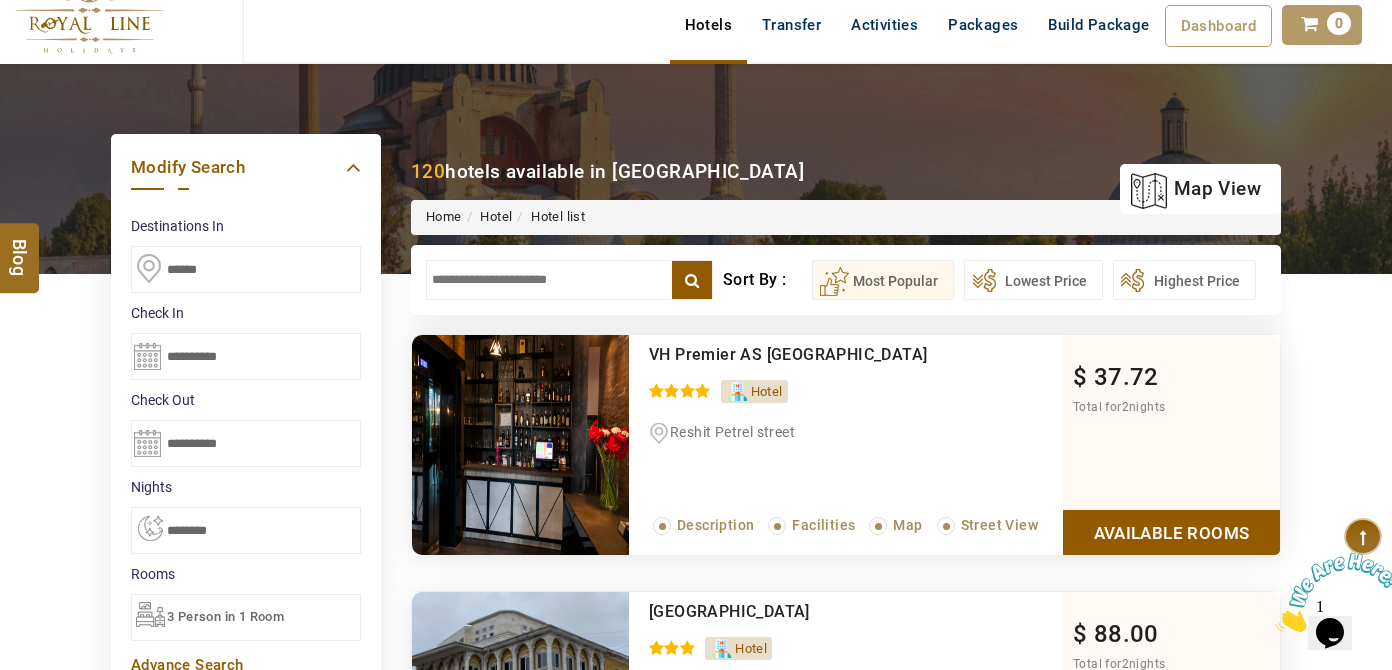 drag, startPoint x: 229, startPoint y: 520, endPoint x: 243, endPoint y: 506, distance: 19.79899 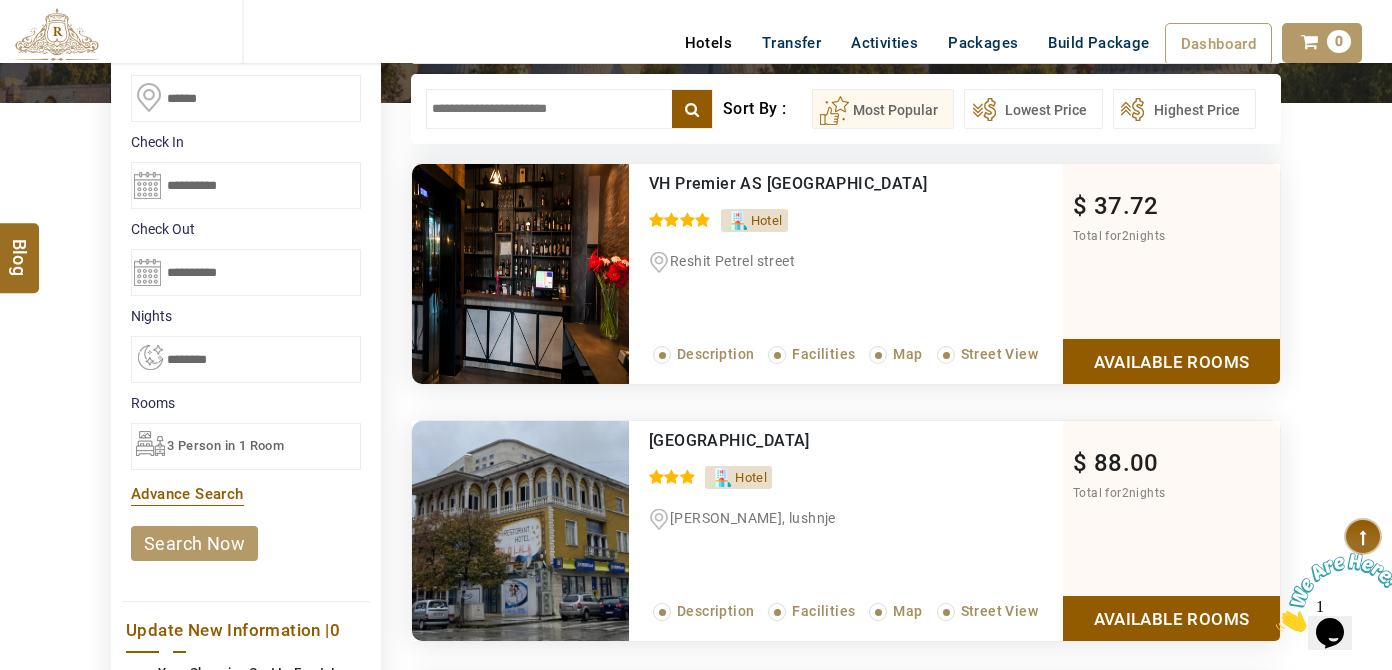 scroll, scrollTop: 272, scrollLeft: 0, axis: vertical 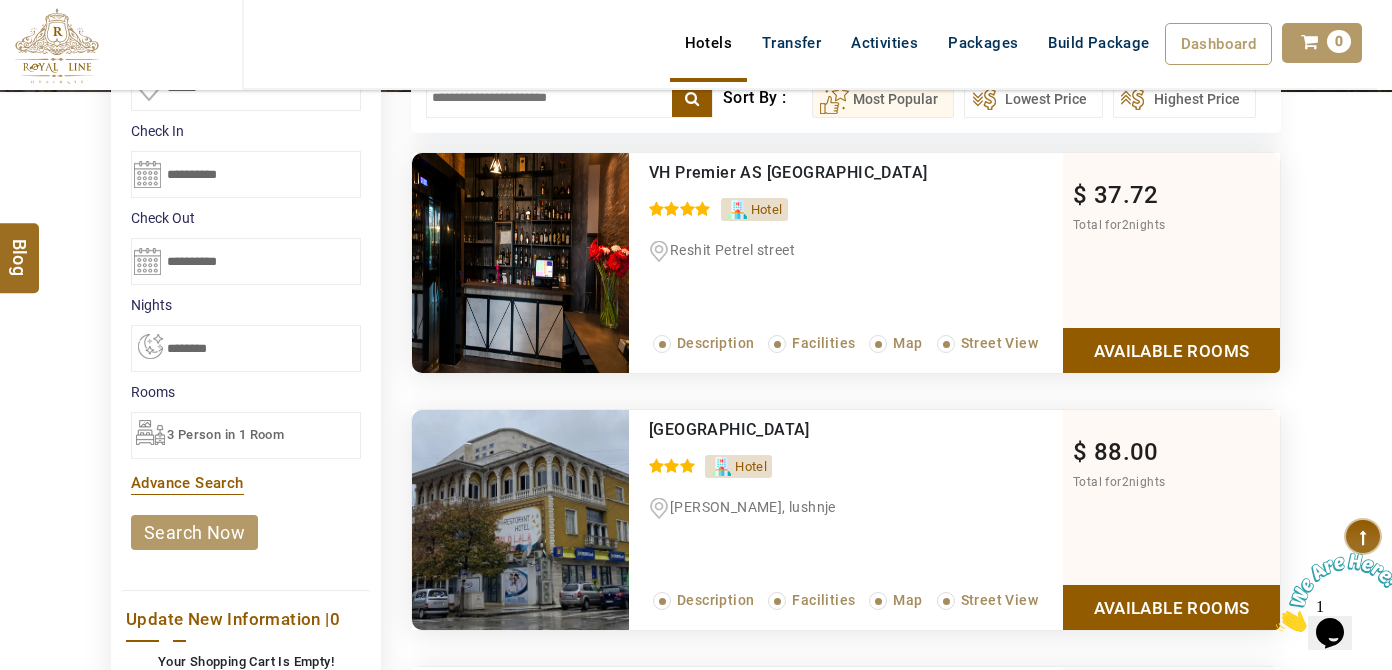 drag, startPoint x: 208, startPoint y: 528, endPoint x: 37, endPoint y: 473, distance: 179.6274 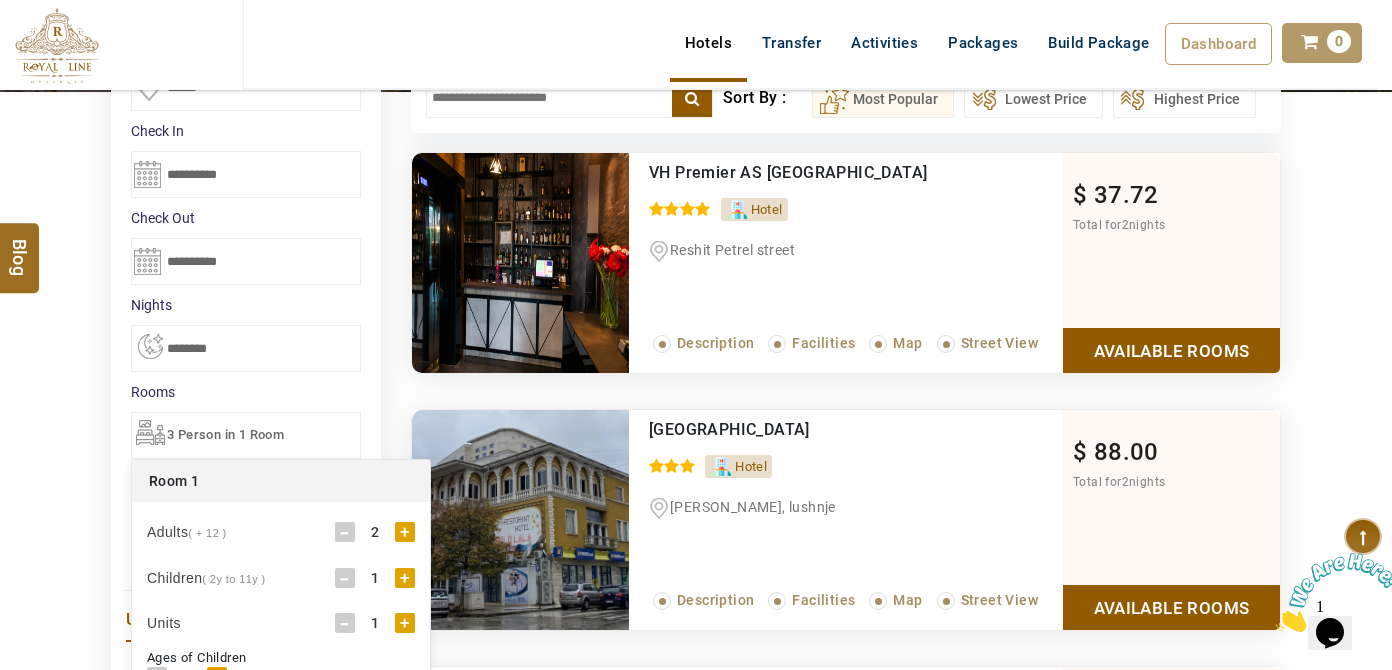 click on "+" at bounding box center (405, 578) 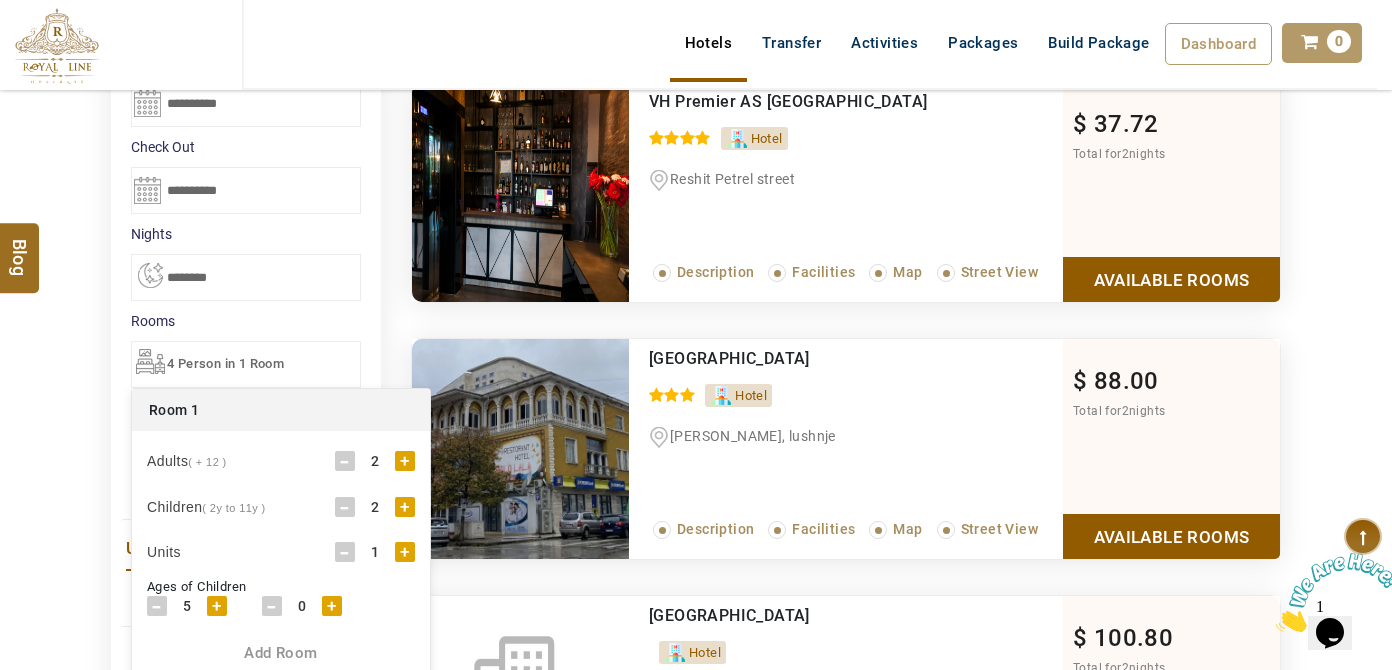 scroll, scrollTop: 363, scrollLeft: 0, axis: vertical 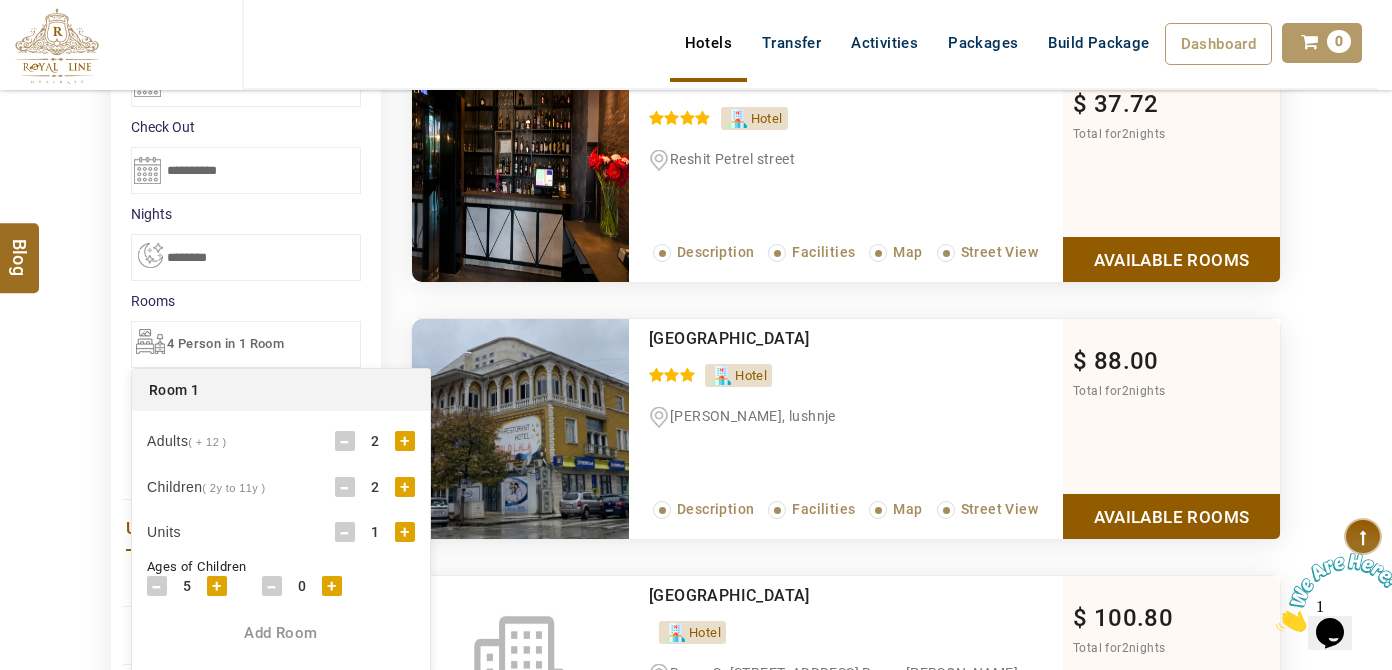 click on "+" at bounding box center (332, 586) 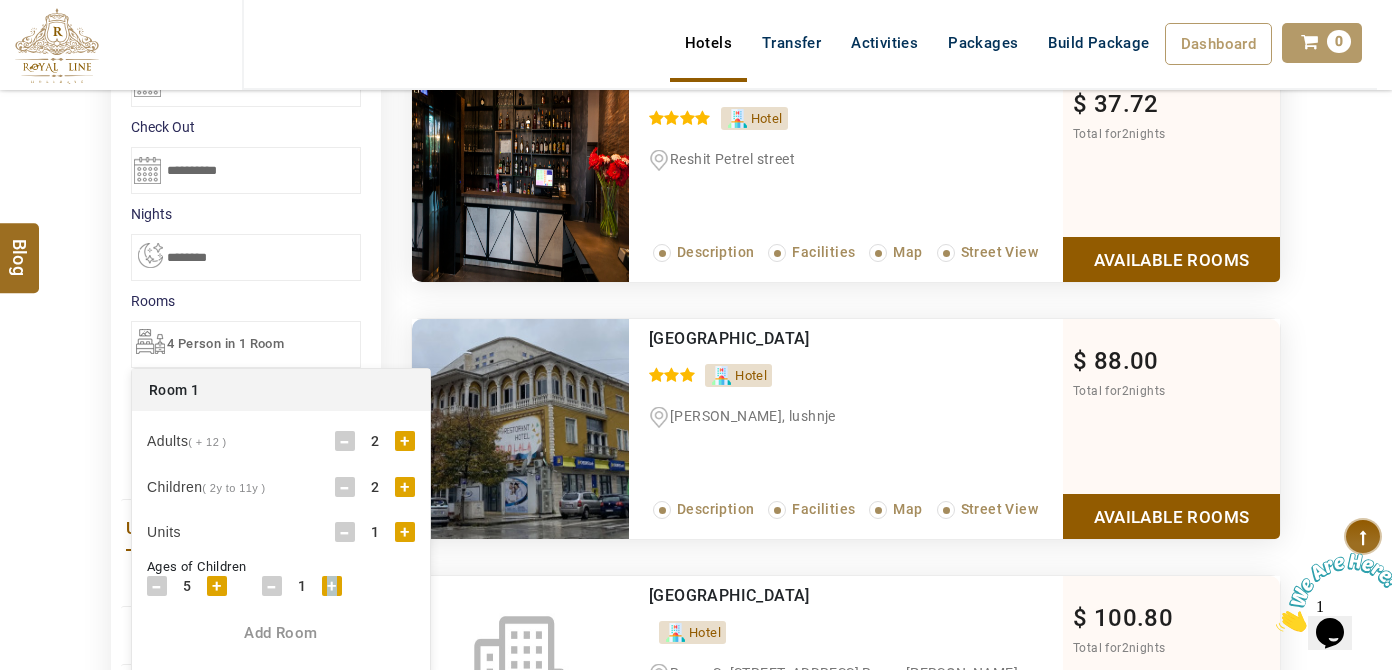 click on "+" at bounding box center [332, 586] 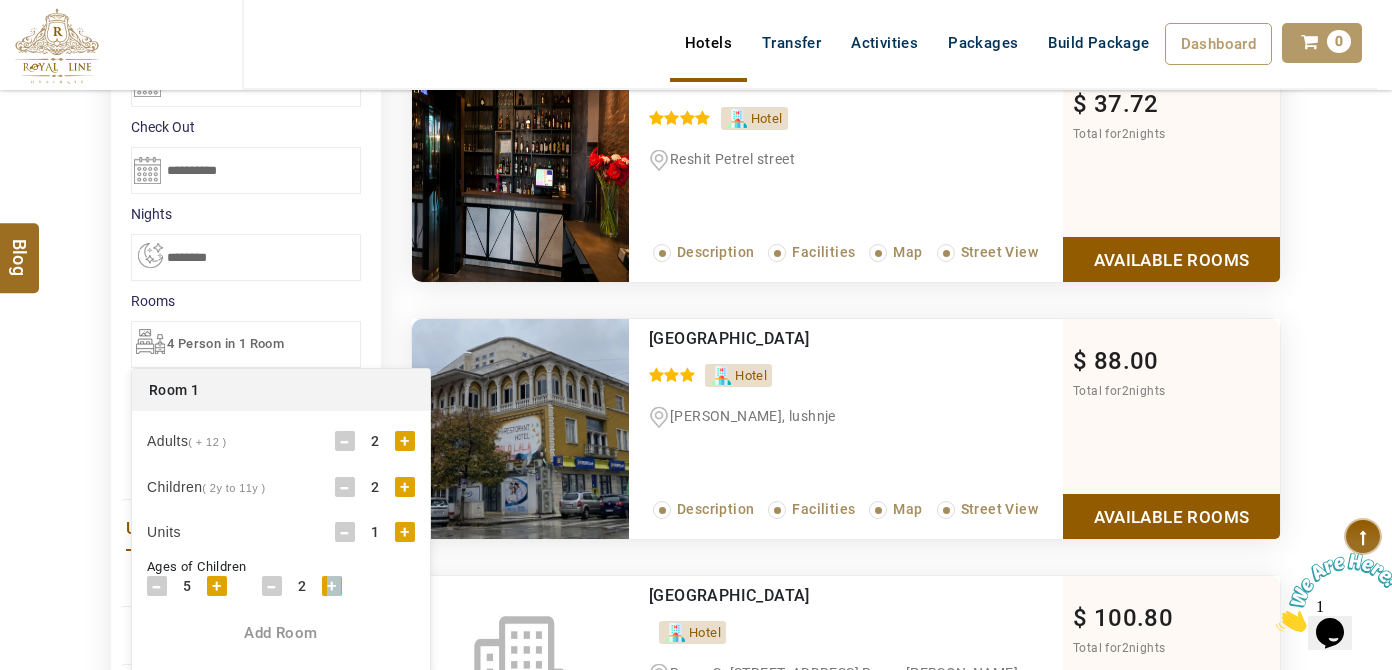 click on "+" at bounding box center [332, 586] 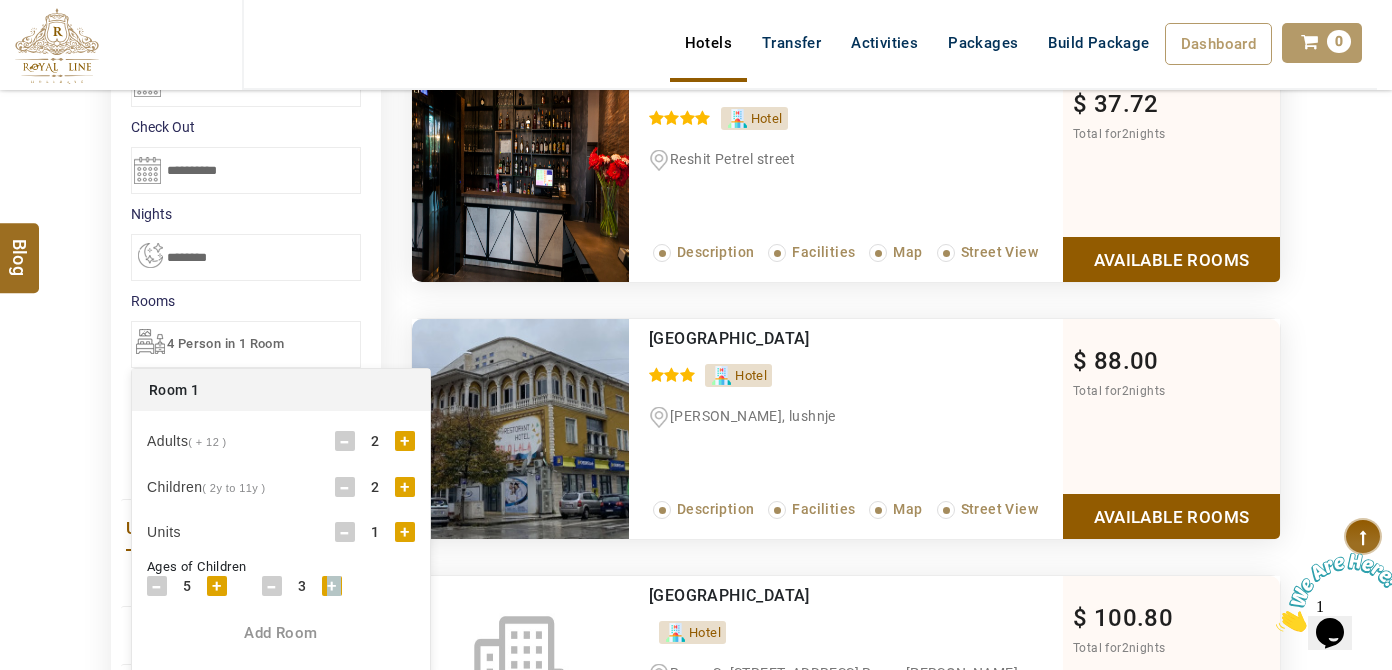 click on "+" at bounding box center [332, 586] 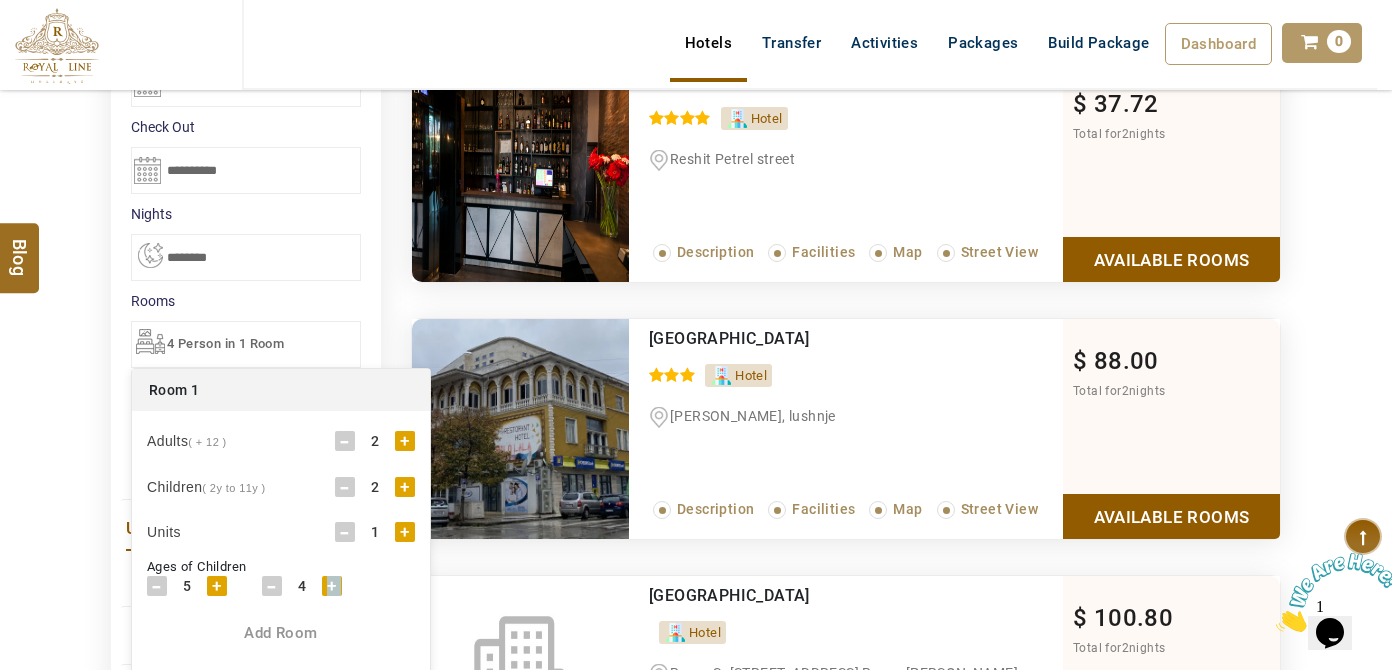 click on "+" at bounding box center (332, 586) 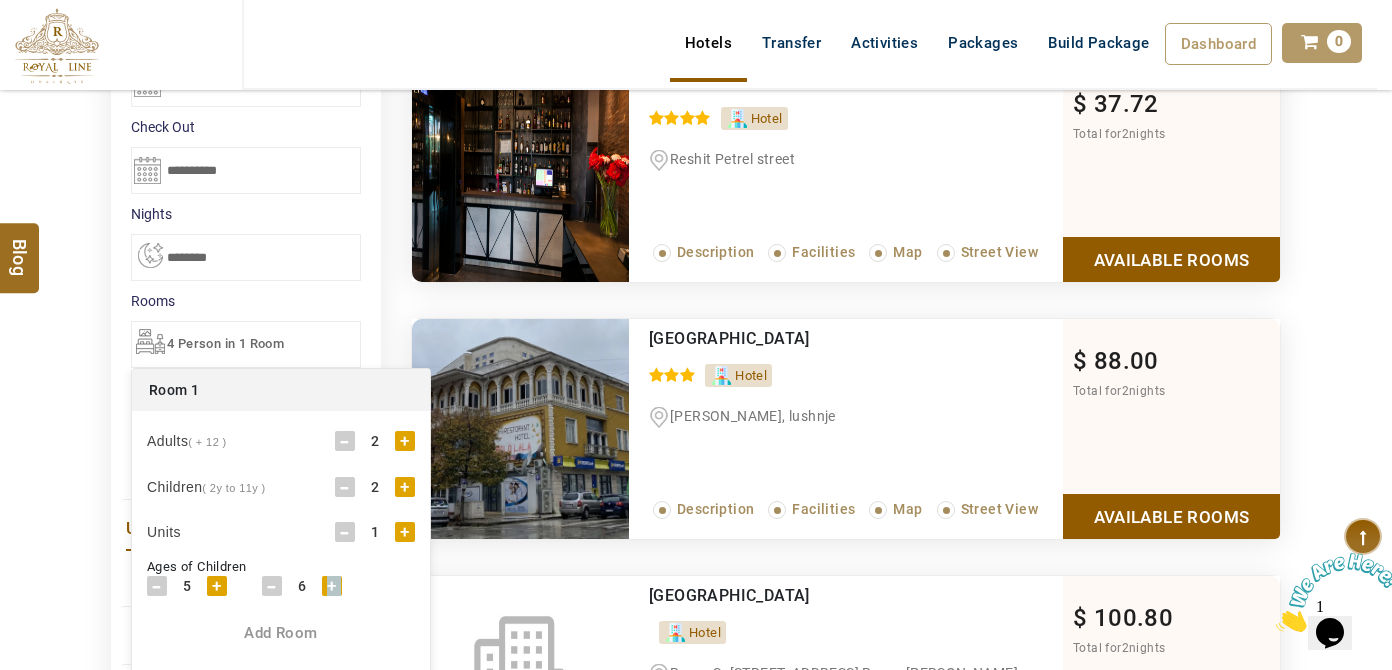 drag, startPoint x: 336, startPoint y: 581, endPoint x: 270, endPoint y: 569, distance: 67.08204 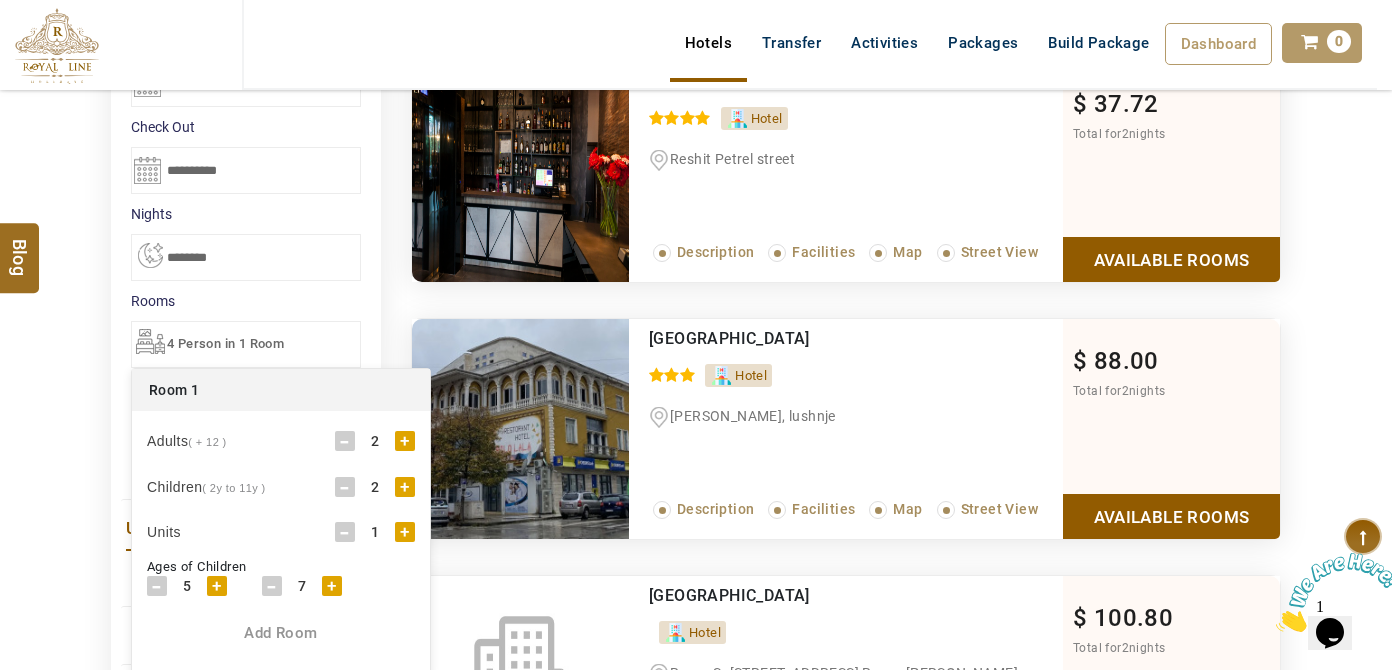 drag, startPoint x: 0, startPoint y: 437, endPoint x: 93, endPoint y: 427, distance: 93.53609 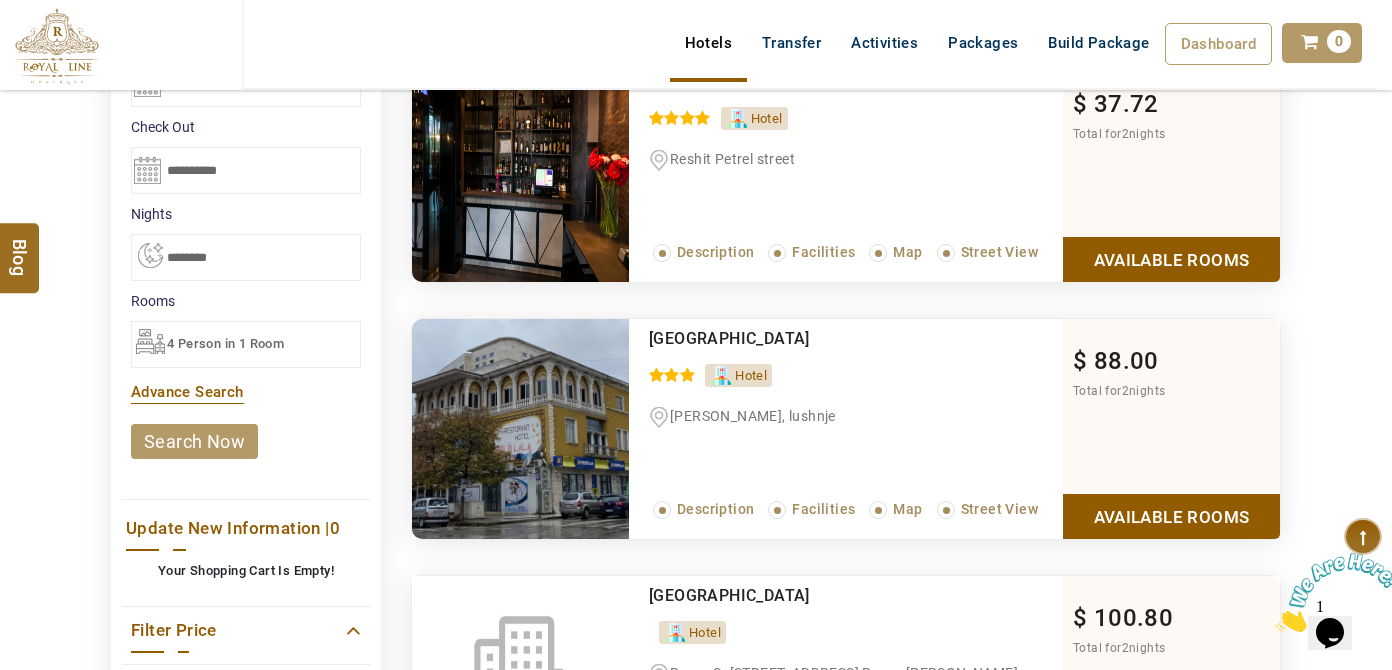 click on "search now" at bounding box center [194, 441] 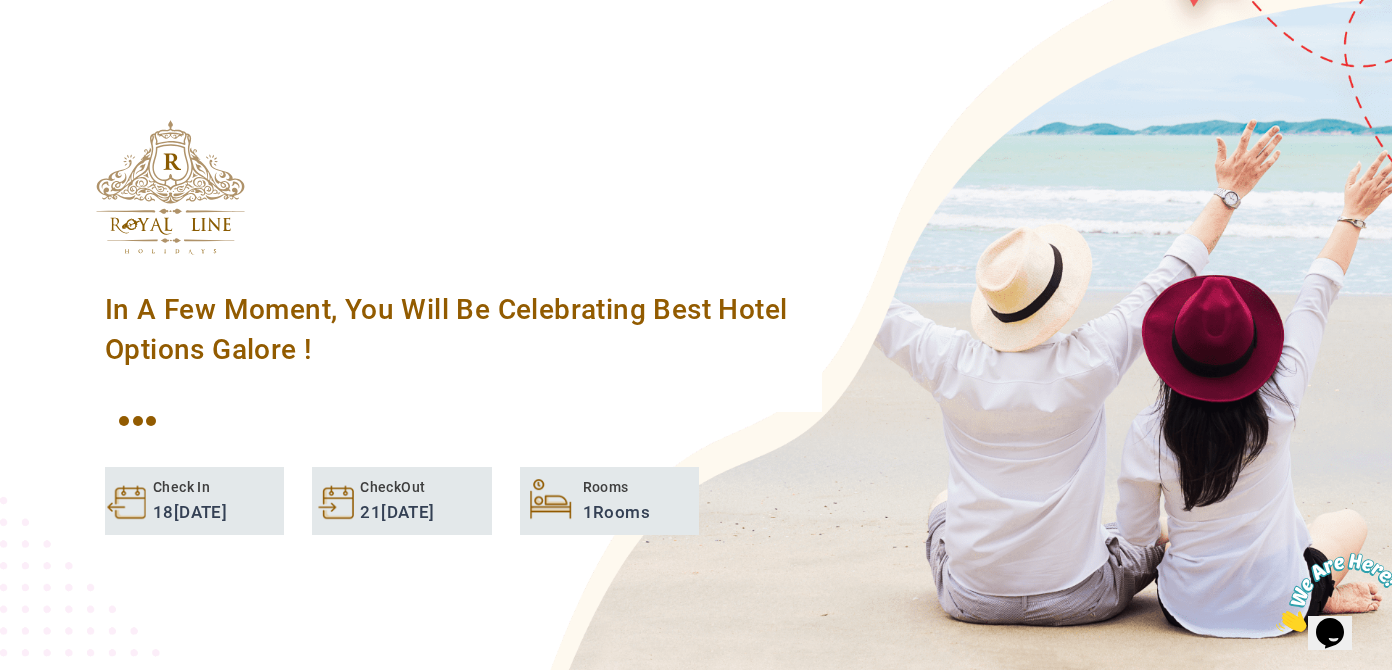 scroll, scrollTop: 454, scrollLeft: 0, axis: vertical 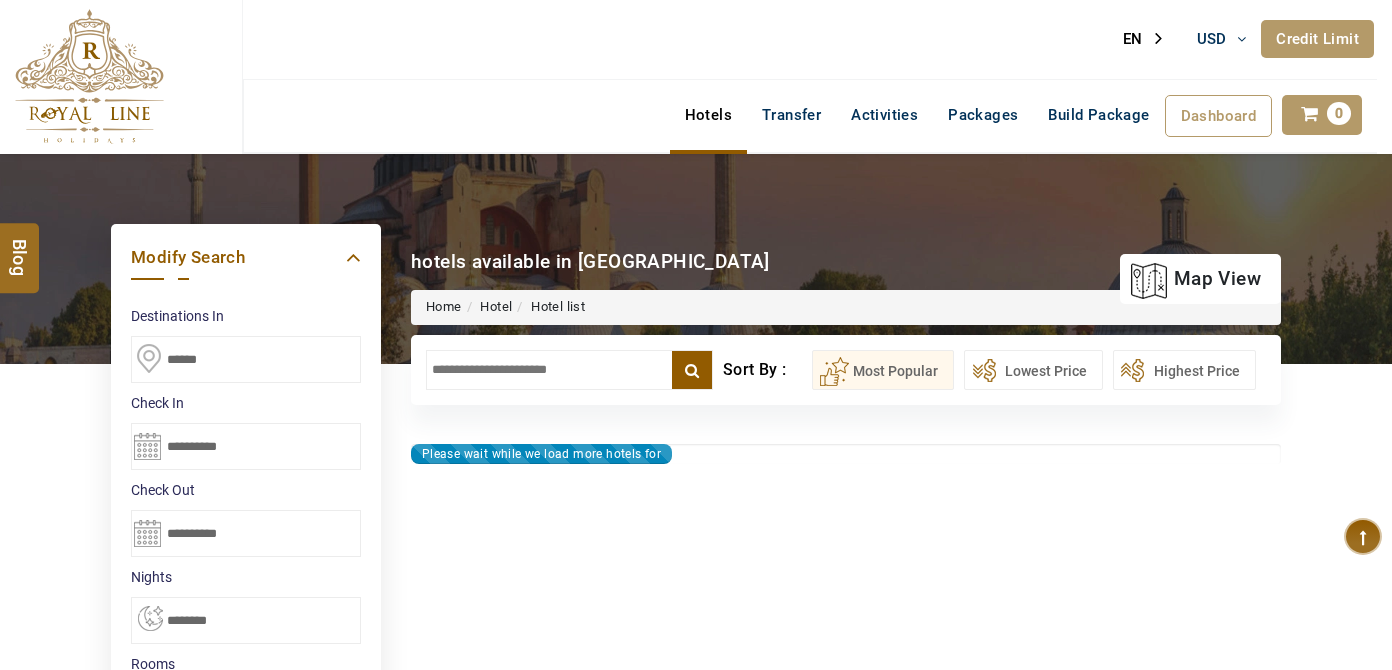 select on "*" 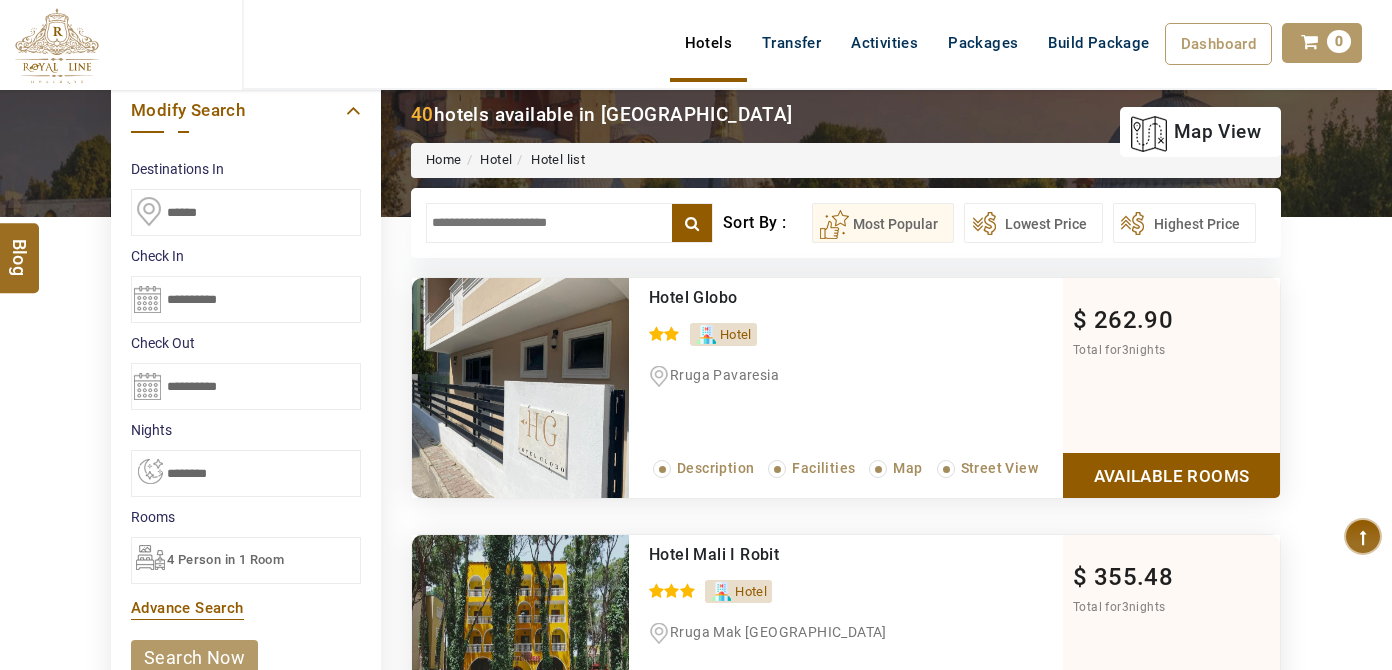 scroll, scrollTop: 0, scrollLeft: 0, axis: both 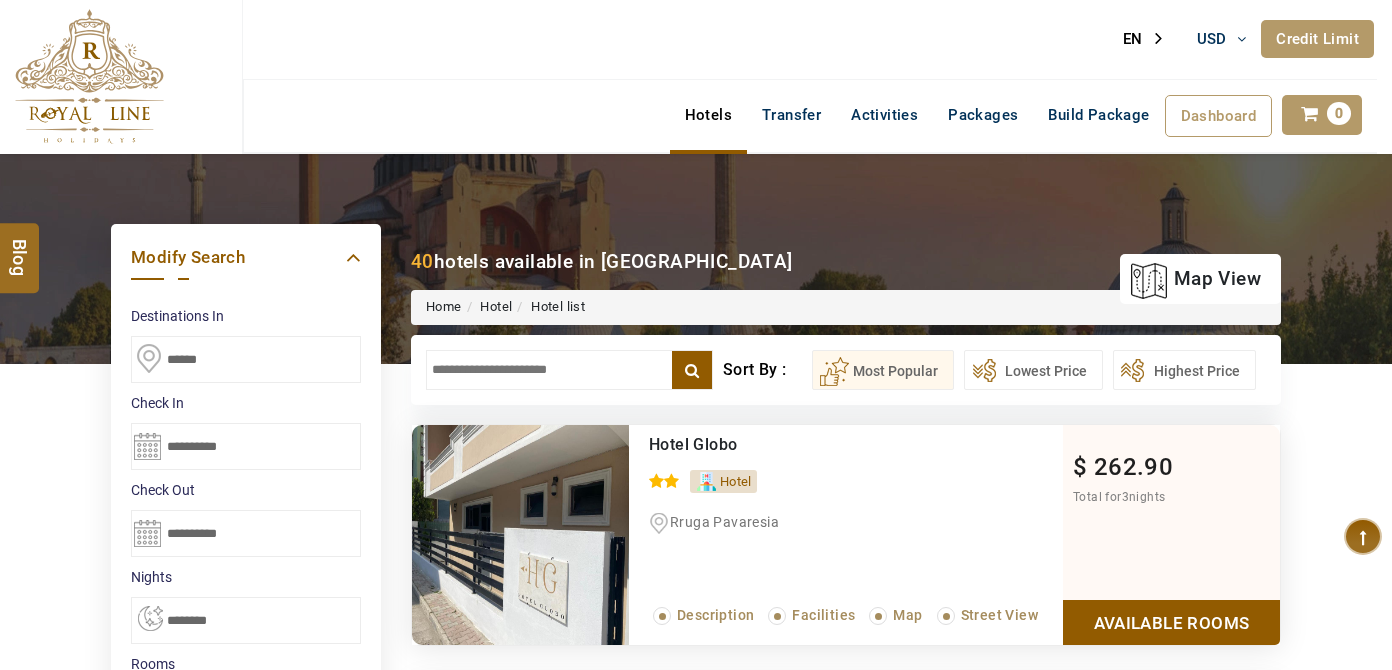 click at bounding box center (569, 370) 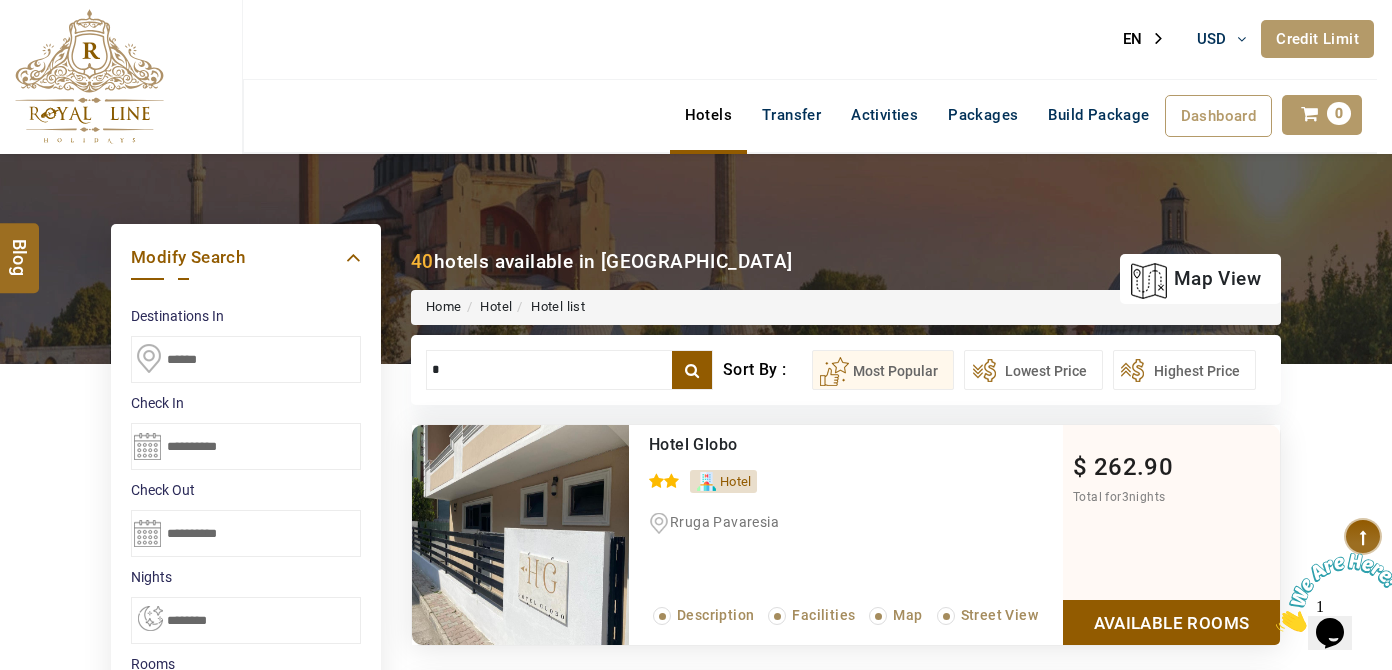 scroll, scrollTop: 0, scrollLeft: 0, axis: both 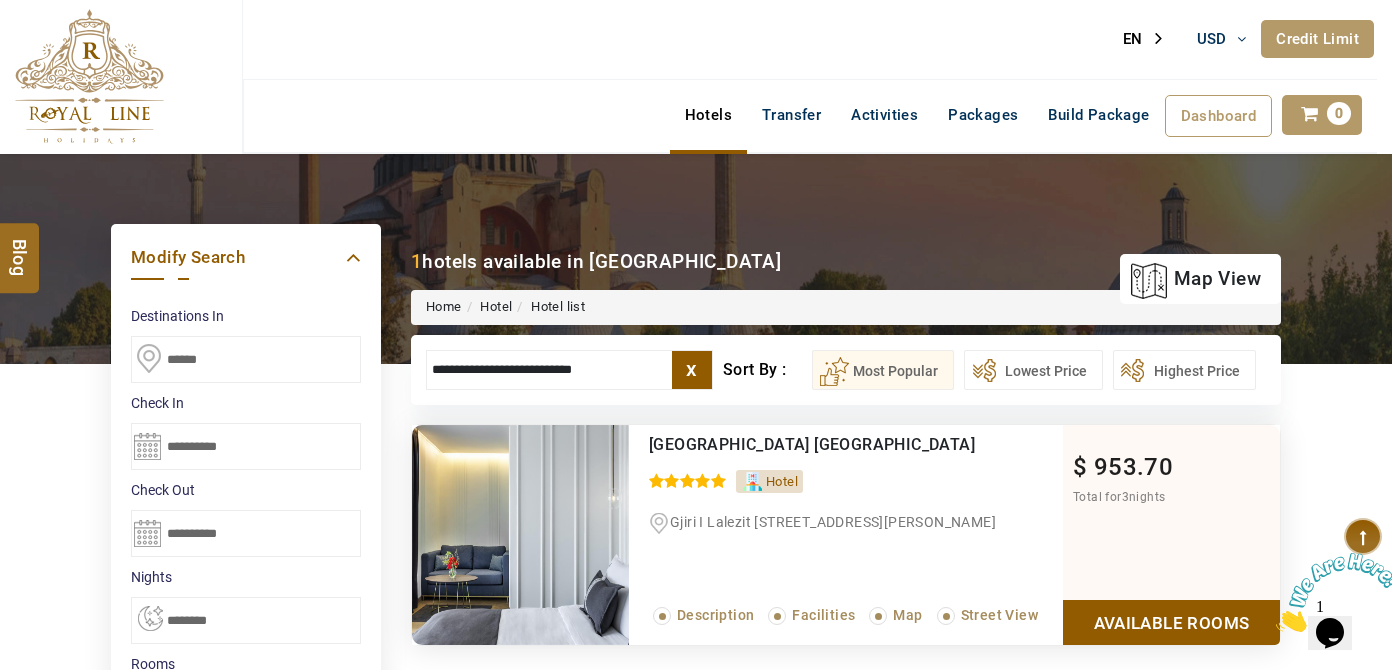 click on "[PERSON_NAME] USD AED  AED EUR  € USD  $ INR  ₹ THB  ฿ IDR  Rp BHD  BHD TRY  ₺ Credit Limit EN HE AR ES PT ZH Helpline
[PHONE_NUMBER] Register Now [PHONE_NUMBER] [EMAIL_ADDRESS][DOMAIN_NAME] About Us What we Offer Blog Why Us Contact Hotels  Transfer Activities Packages Build Package Dashboard My Profile My Booking My Reports My Quotation Sign Out 0 Points Redeem Now To Redeem 8664  Points Future Points  1597   Points Credit Limit Credit Limit USD 10500.00 70% Complete Used USD 3756.19 Available USD 6743.81 Setting  Looks like you haven't added anything to your cart yet Countinue Shopping ****** ****** Please Wait.. Blog demo
Remember me Forgot
password? LOG IN Don't have an account?   Register Now My Booking View/ Print/Cancel Your Booking without Signing in Submit Applying Filters...... Hotels For You Will Be Loading Soon demo
In A Few Moment, You Will Be Celebrating Best Hotel options galore ! Check In   CheckOut Rooms Rooms Please Wait Please Wait ... X 1" at bounding box center (696, 932) 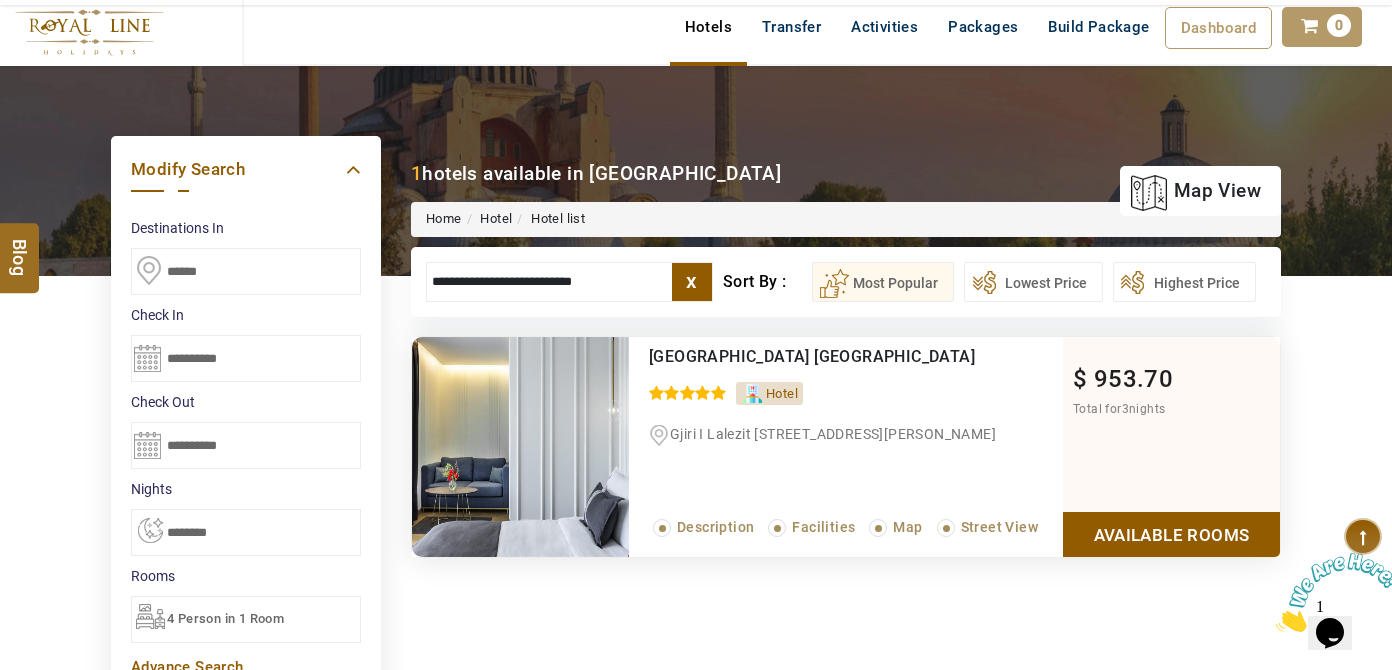 scroll, scrollTop: 272, scrollLeft: 0, axis: vertical 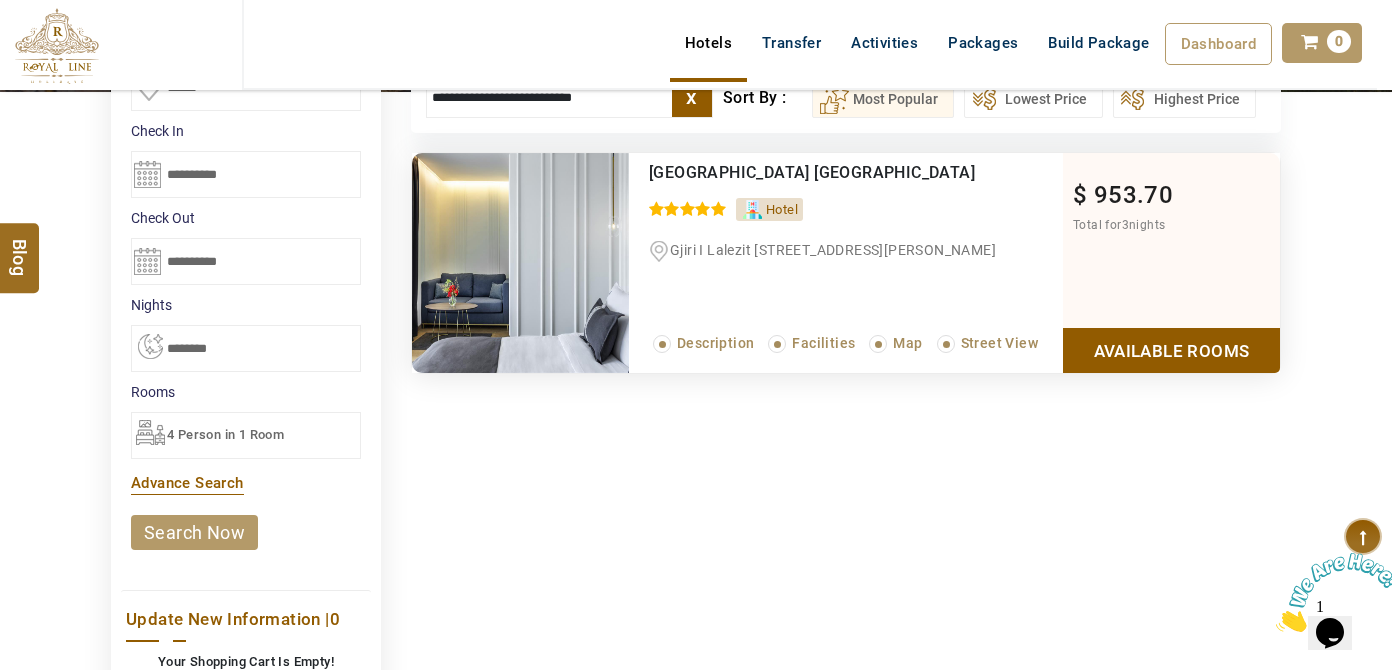 type on "**********" 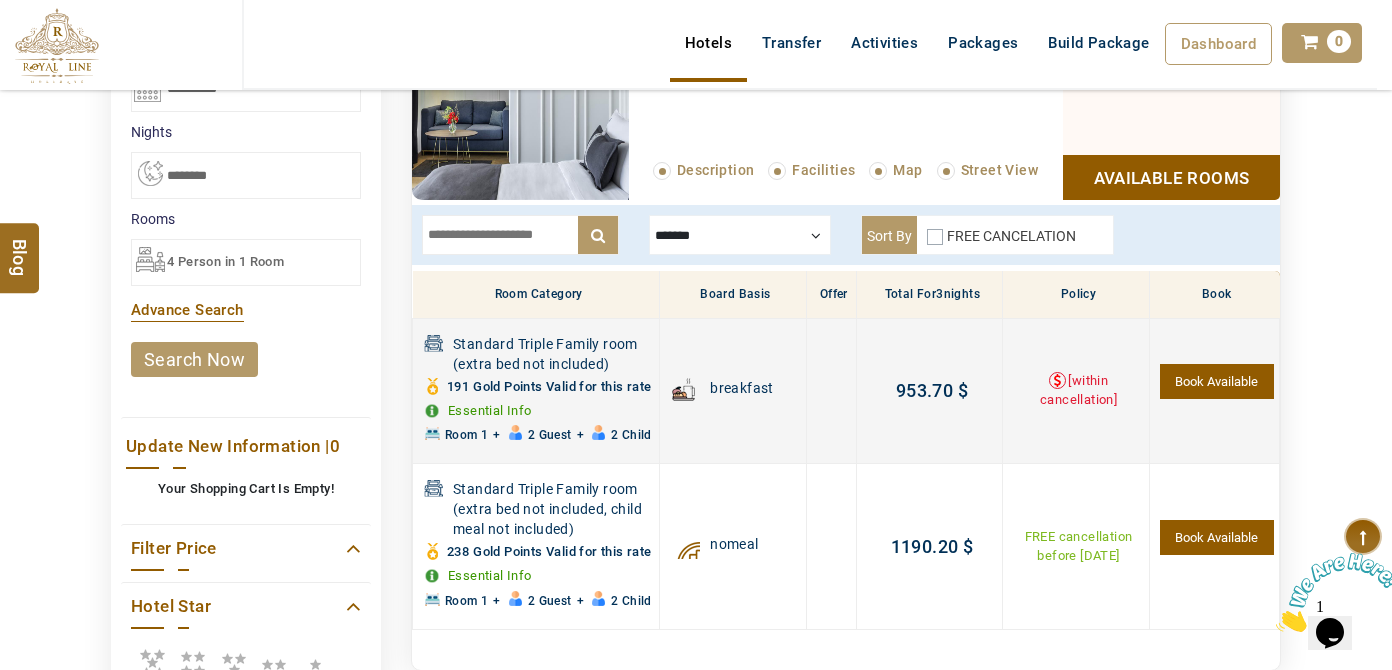 scroll, scrollTop: 554, scrollLeft: 0, axis: vertical 